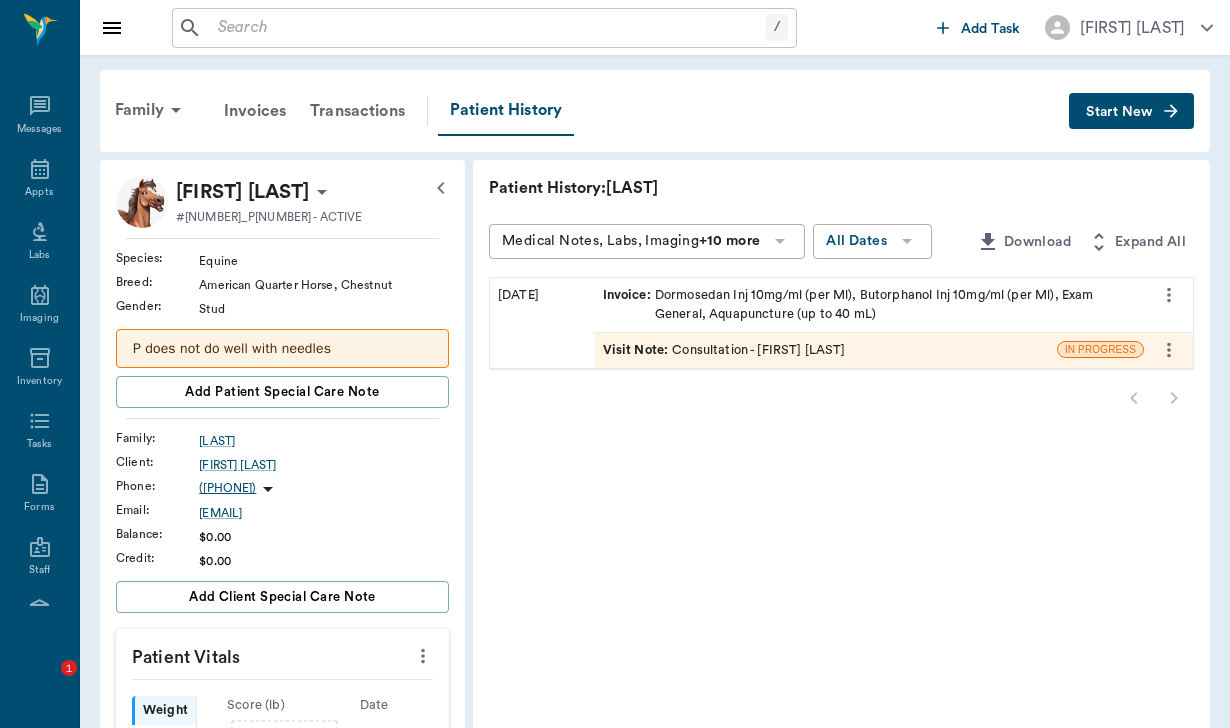 scroll, scrollTop: 0, scrollLeft: 0, axis: both 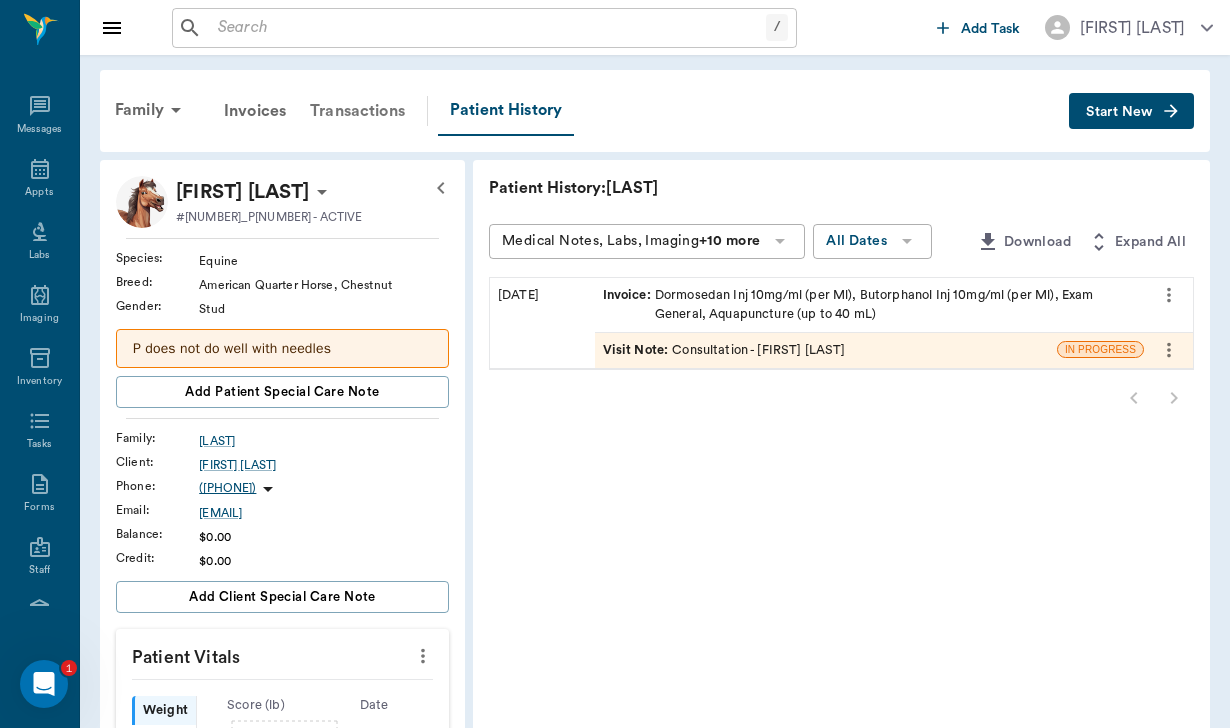 click on "Transactions" at bounding box center (357, 111) 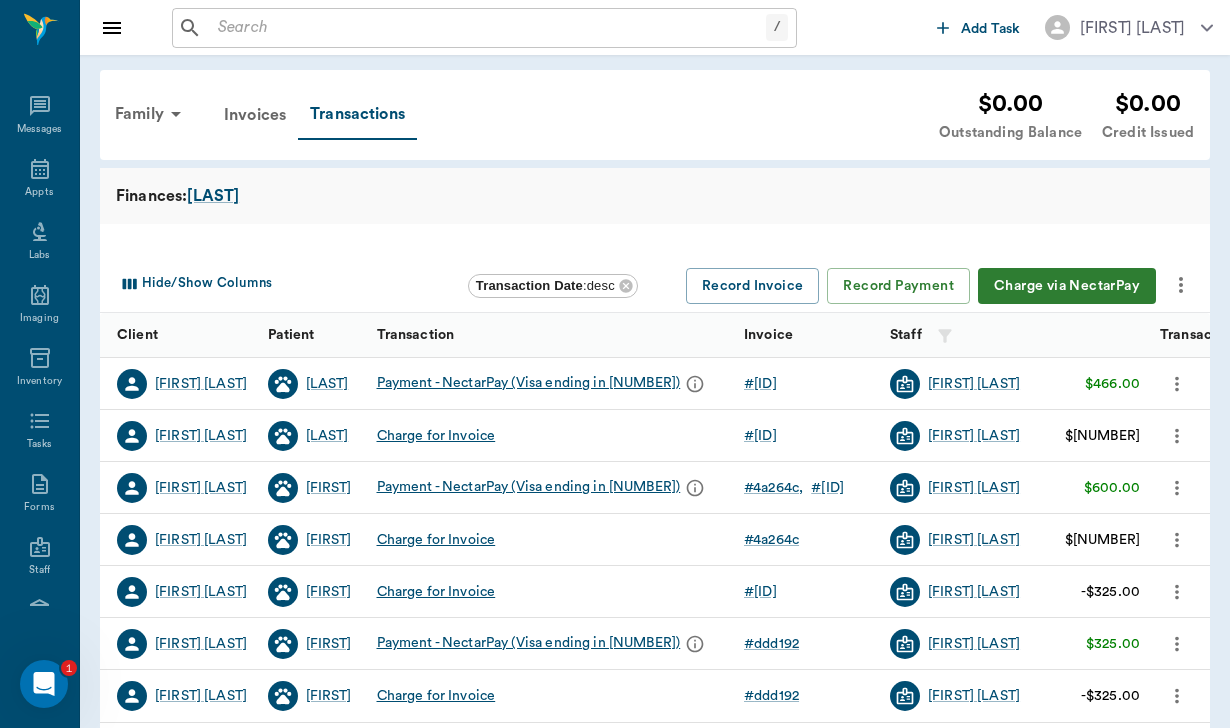 click 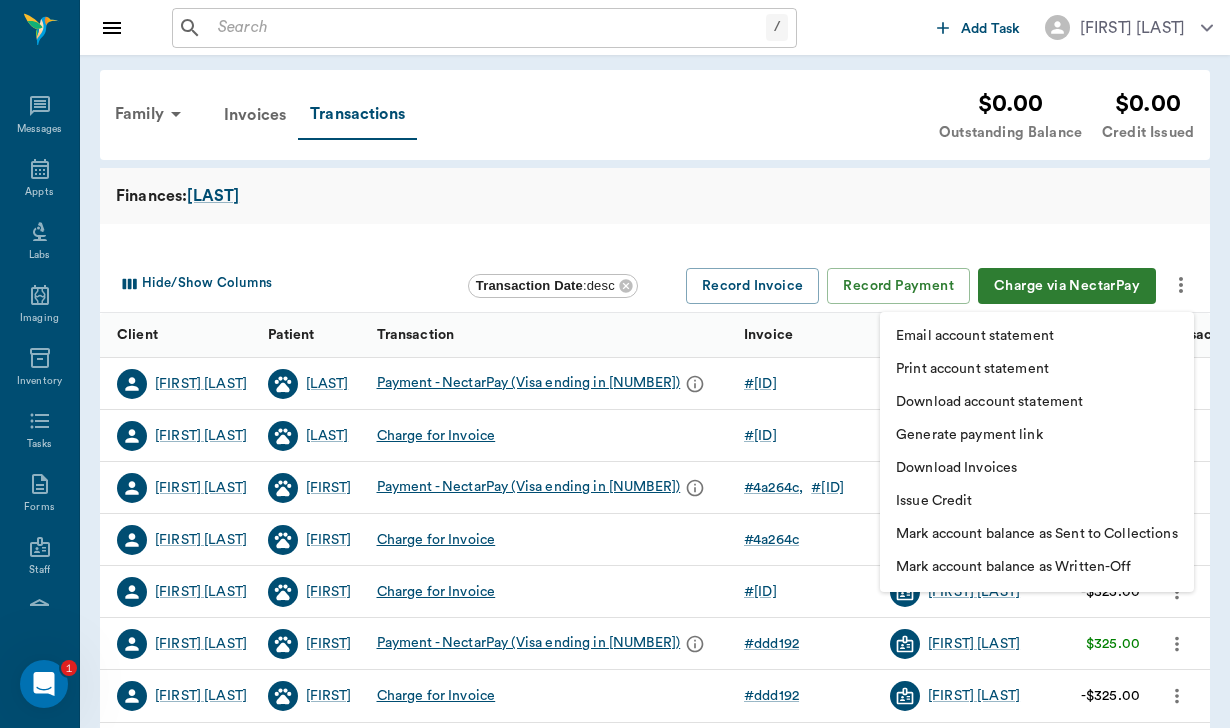 click on "Download account statement" at bounding box center (989, 402) 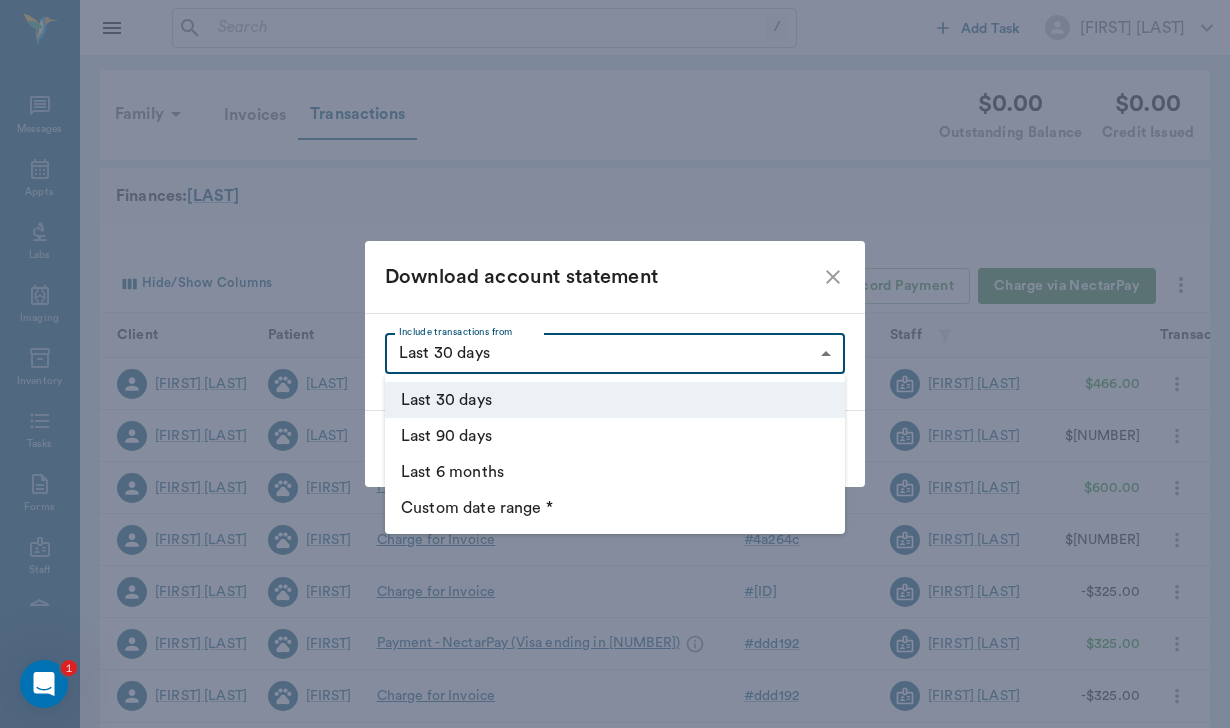 click on "/ ​ Add Task [FIRST] [LAST] Nectar Messages Appts Labs Imaging Inventory Tasks Forms Staff Reports Lookup Settings Family Invoices Transactions $0.00 Outstanding Balance $0.00 Credit Issued Finances:    Cueller Hide/Show Columns Transaction Date :  desc Record Invoice Record Payment Charge via NectarPay Client Patient Transaction Invoice Staff Amount Transaction Date [FIRST] [LAST] [LAST] Payment - NectarPay (Visa ending in [CARD_LAST_FOUR]) # ea6071 [FIRST] [LAST] $466.00 08/05/25 [FIRST] [LAST] Charge for Invoice # ea6071 [FIRST] [LAST] -$466.00 07/23/25 [FIRST] [LAST] [LAST] Payment - NectarPay (Visa ending in [CARD_LAST_FOUR]) # 4a264c # 8c1374 [FIRST] [LAST] $600.00 04/29/25 [FIRST] [LAST] Charge for Invoice # 4a264c [FIRST] [LAST] -$275.00 04/21/25 [FIRST] [LAST] [LAST] Charge for Invoice # 8c1374 [FIRST] [LAST] -$325.00 03/19/25 [FIRST] [LAST] [LAST] Payment - NectarPay (Visa ending in [CARD_LAST_FOUR]) # ddd192 [FIRST] [LAST] $325.00 03/04/25 [FIRST] [LAST] Charge for Invoice # ddd192 [FIRST] [LAST] -$325.00 15" at bounding box center (615, 407) 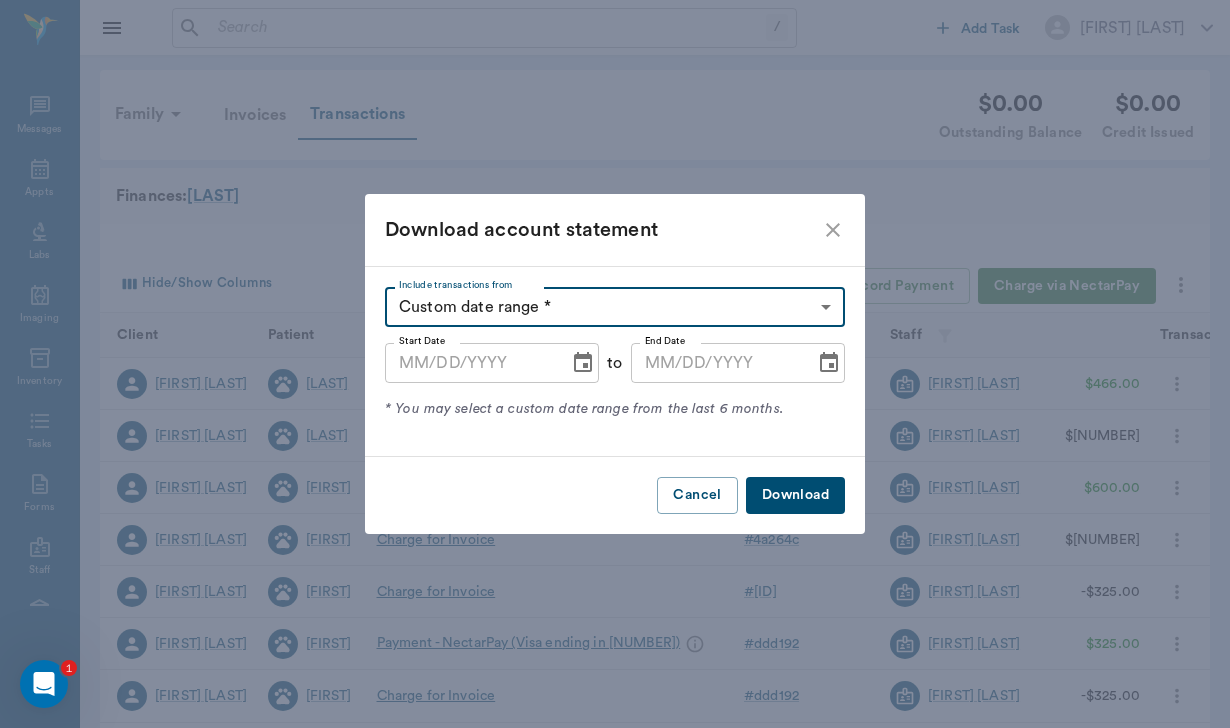 type on "MM/DD/YYYY" 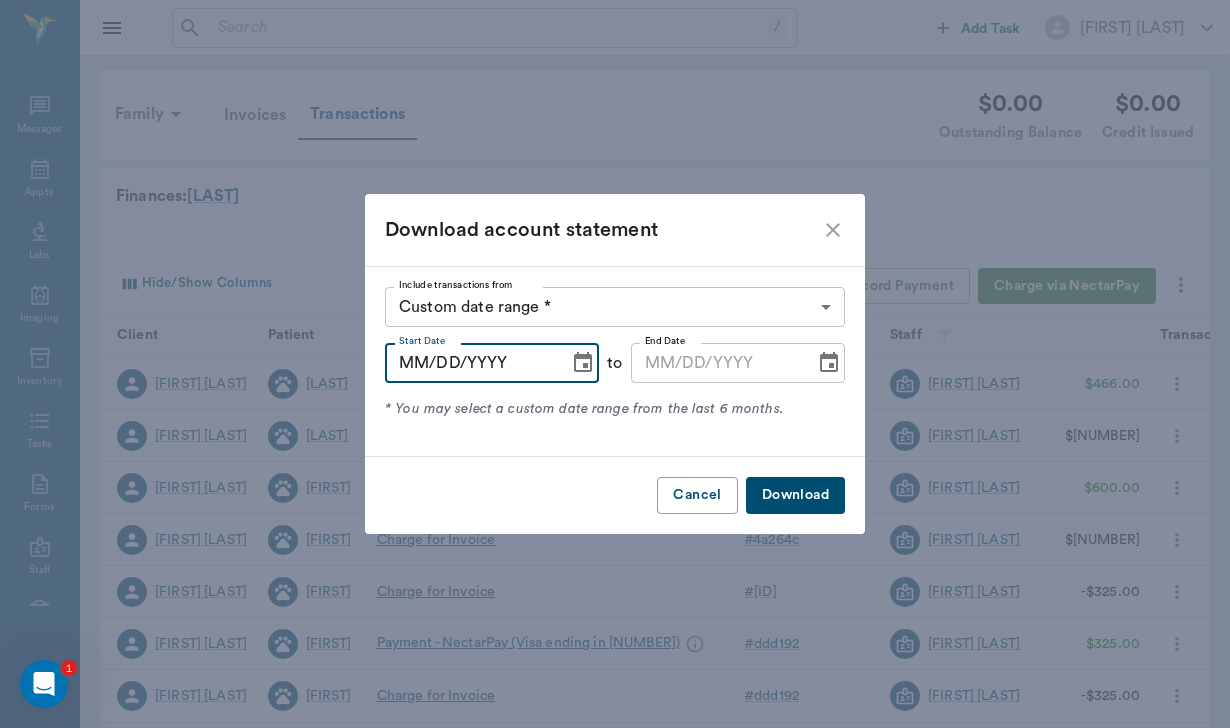 click on "MM/DD/YYYY" at bounding box center (470, 363) 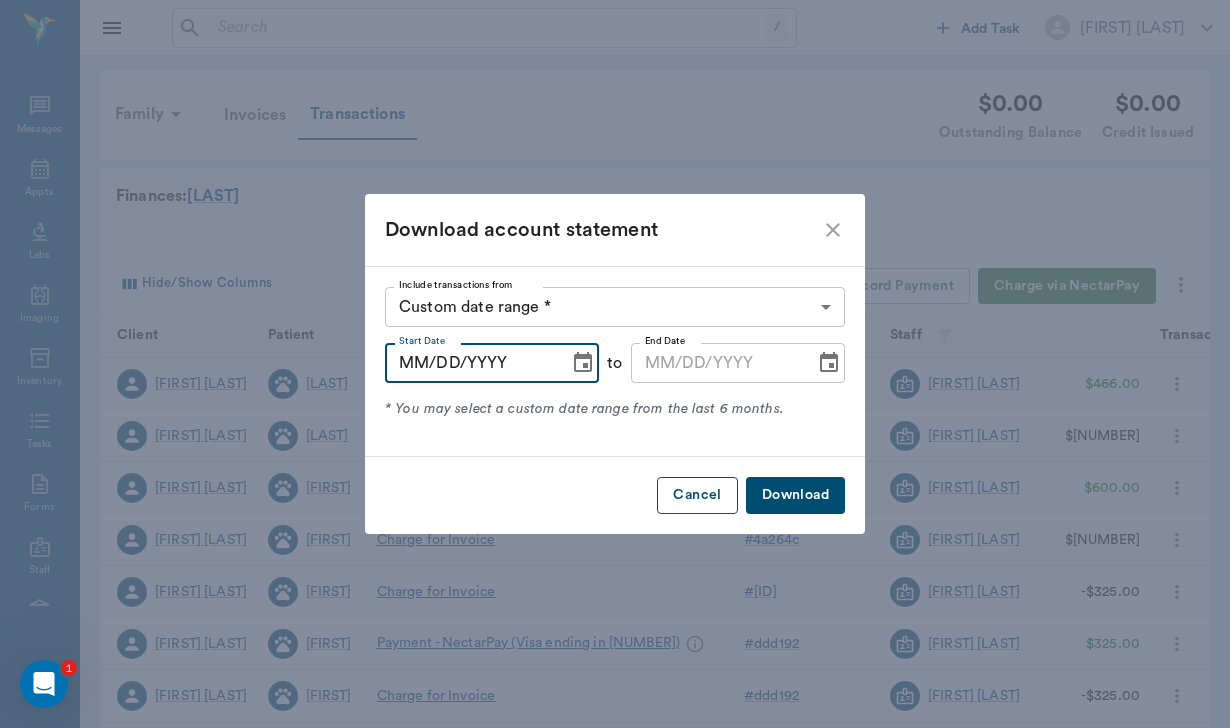 type 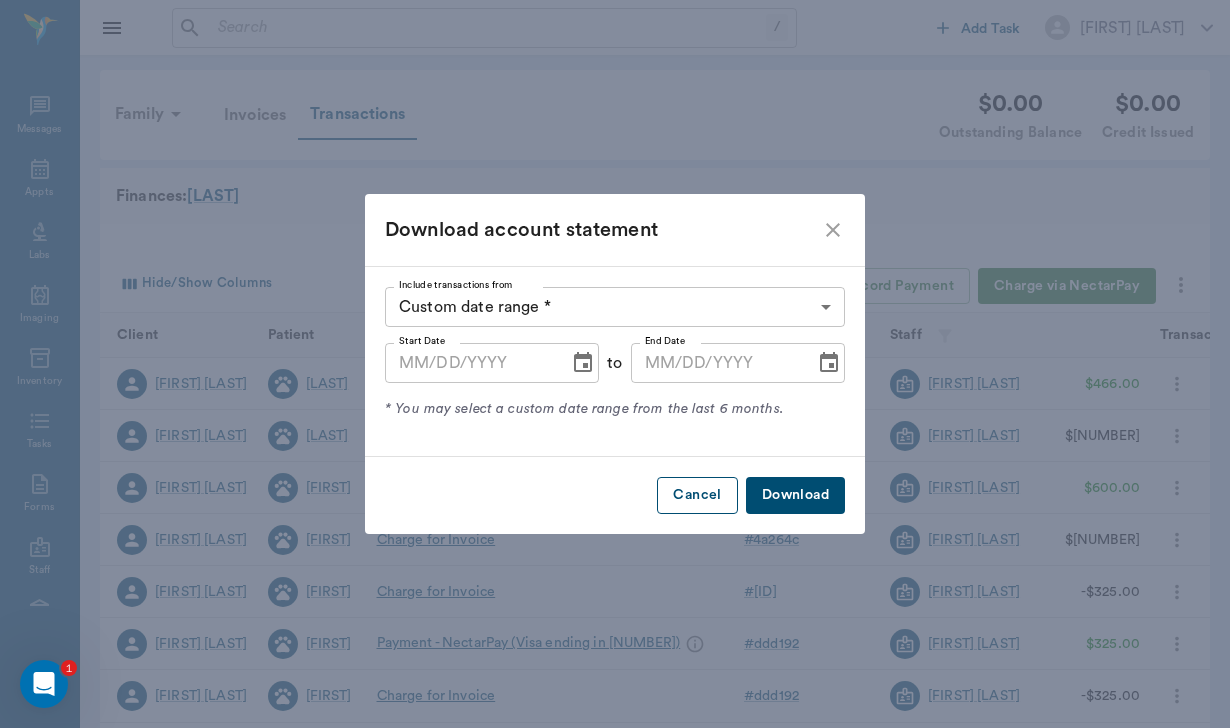 click on "Cancel" at bounding box center [697, 495] 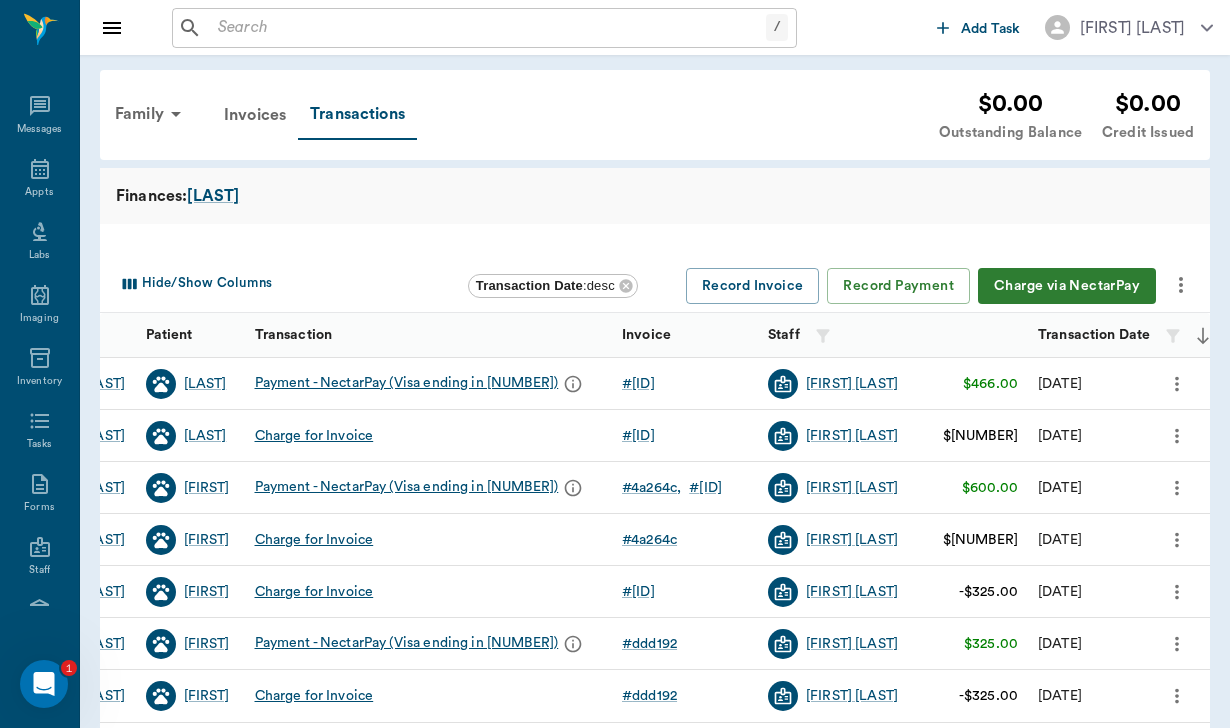 scroll, scrollTop: 0, scrollLeft: 120, axis: horizontal 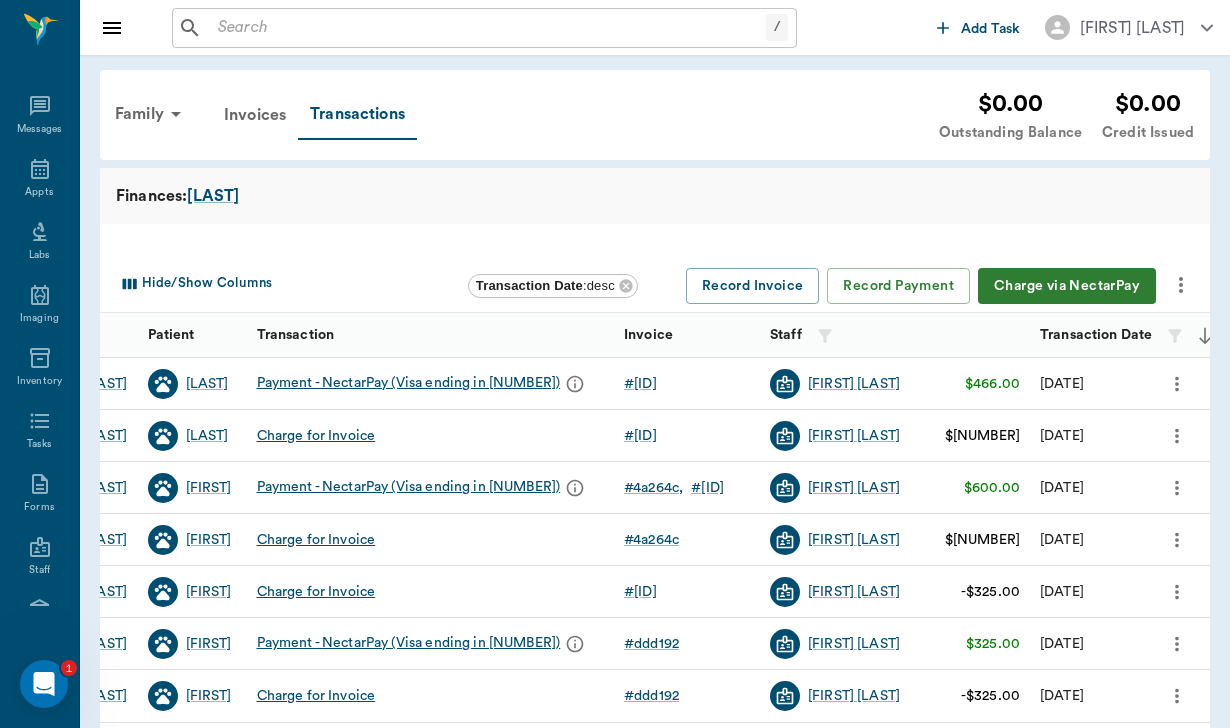 click 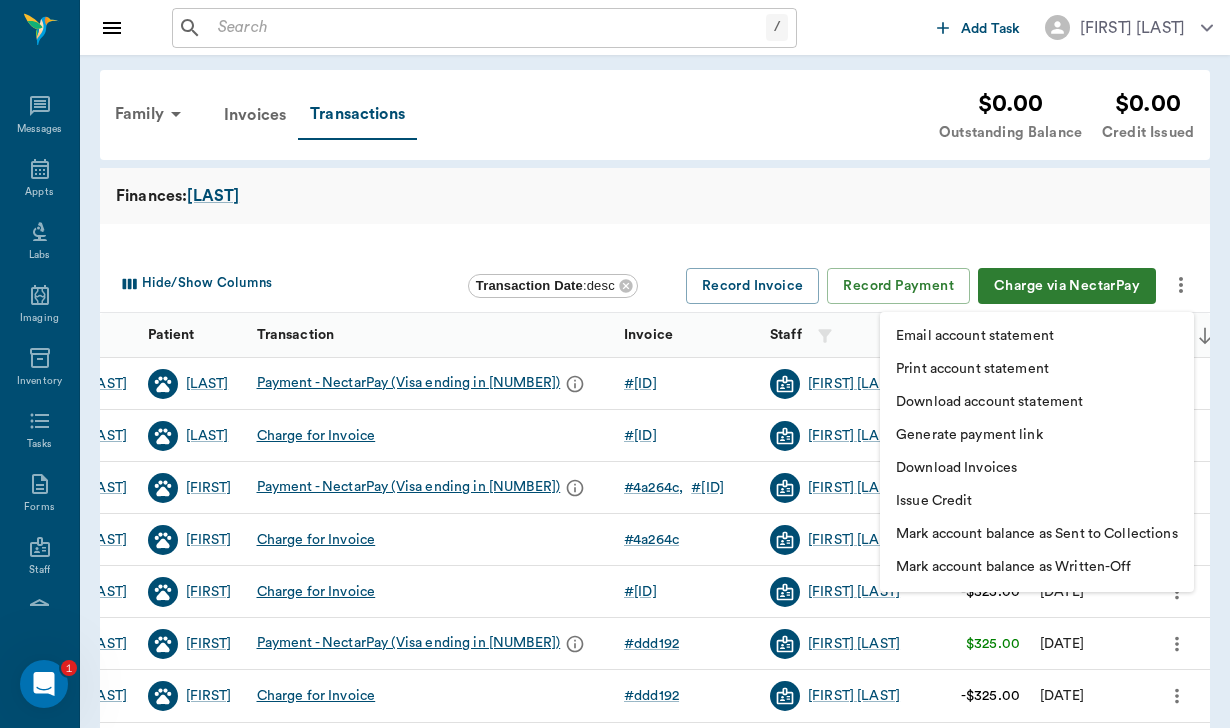 click on "Download account statement" at bounding box center [989, 402] 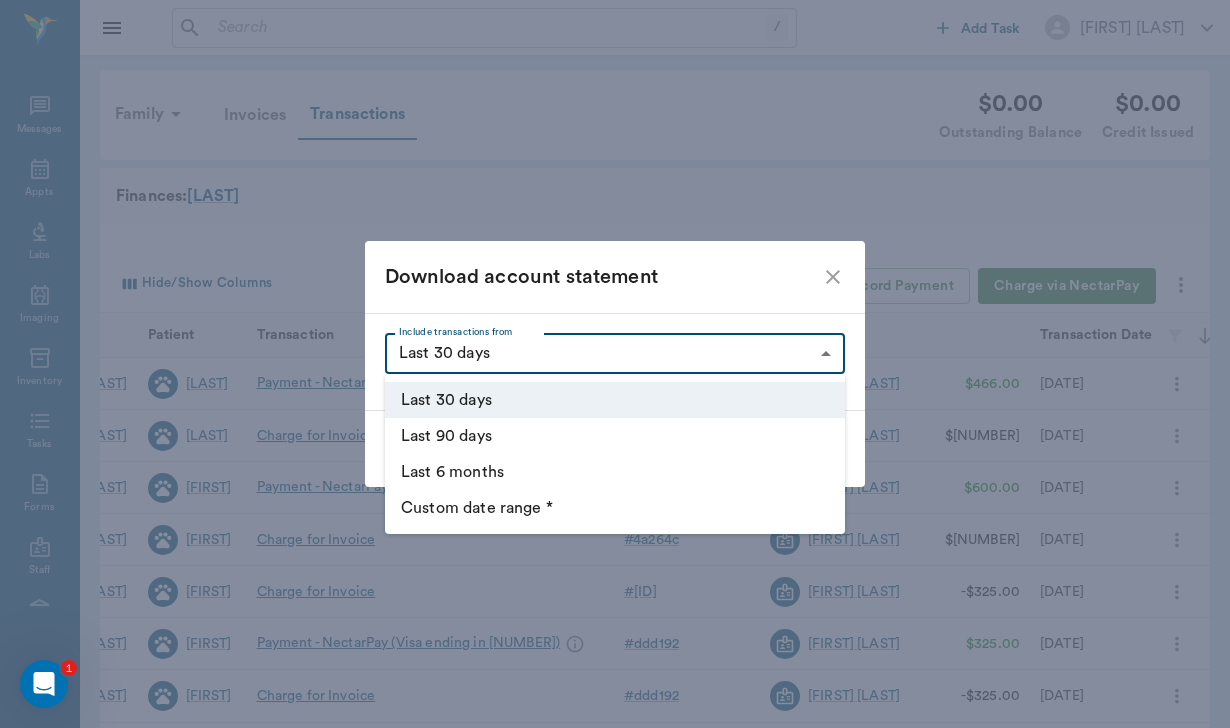 click on "/ ​ Add Task [FIRST] [LAST] Nectar Messages Appts Labs Imaging Inventory Tasks Forms Staff Reports Lookup Settings Family Invoices Transactions $0.00 Outstanding Balance $0.00 Credit Issued Finances:    Cueller Hide/Show Columns Transaction Date :  desc Record Invoice Record Payment Charge via NectarPay Client Patient Transaction Invoice Staff Amount Transaction Date [FIRST] [LAST] [LAST] Payment - NectarPay (Visa ending in [CARD_LAST_FOUR]) # ea6071 [FIRST] [LAST] $466.00 08/05/25 [FIRST] [LAST] Charge for Invoice # ea6071 [FIRST] [LAST] -$466.00 07/23/25 [FIRST] [LAST] [LAST] Payment - NectarPay (Visa ending in [CARD_LAST_FOUR]) # 4a264c # 8c1374 [FIRST] [LAST] $600.00 04/29/25 [FIRST] [LAST] Charge for Invoice # 4a264c [FIRST] [LAST] -$275.00 04/21/25 [FIRST] [LAST] [LAST] Charge for Invoice # 8c1374 [FIRST] [LAST] -$325.00 03/19/25 [FIRST] [LAST] [LAST] Payment - NectarPay (Visa ending in [CARD_LAST_FOUR]) # ddd192 [FIRST] [LAST] $325.00 03/04/25 [FIRST] [LAST] Charge for Invoice # ddd192 [FIRST] [LAST] -$325.00 15" at bounding box center [615, 407] 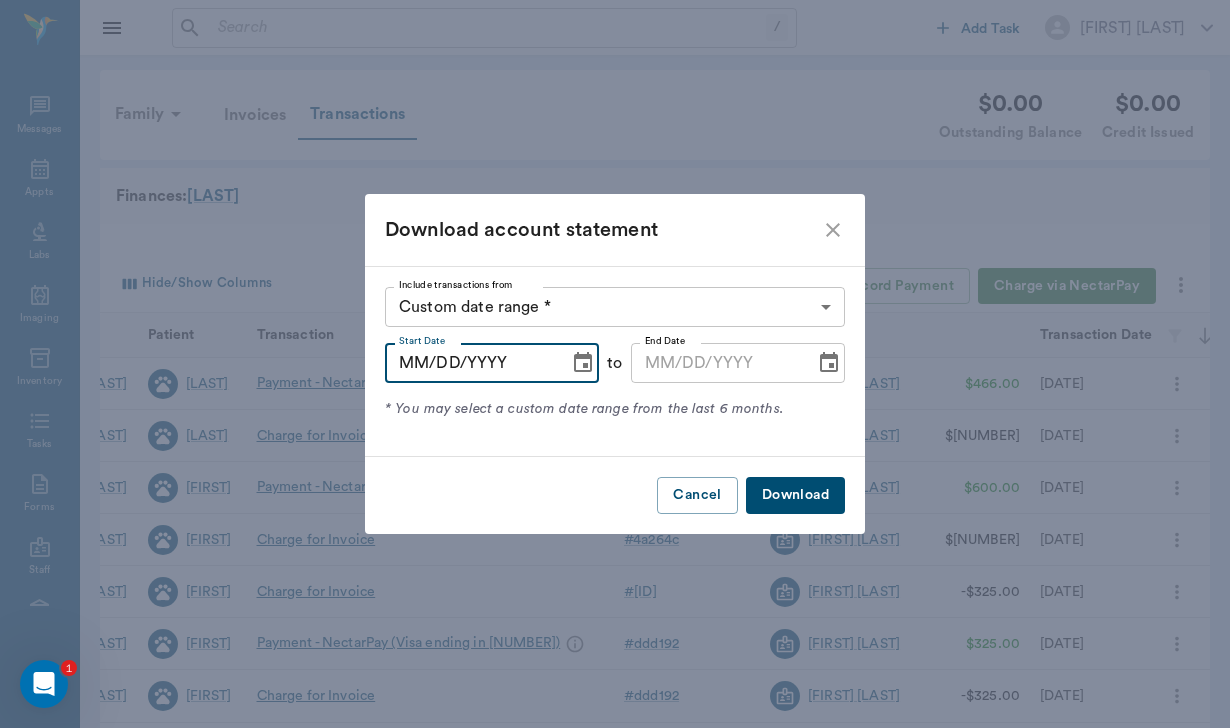 click on "MM/DD/YYYY" at bounding box center (470, 363) 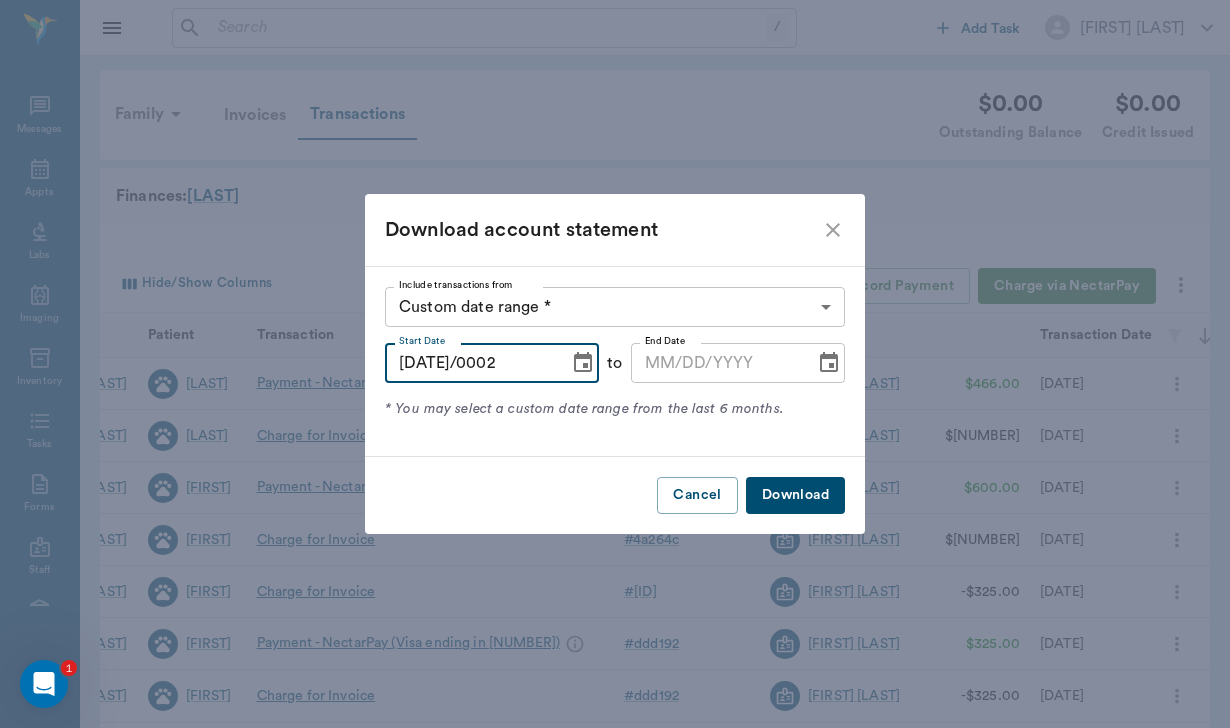 type on "[DATE]" 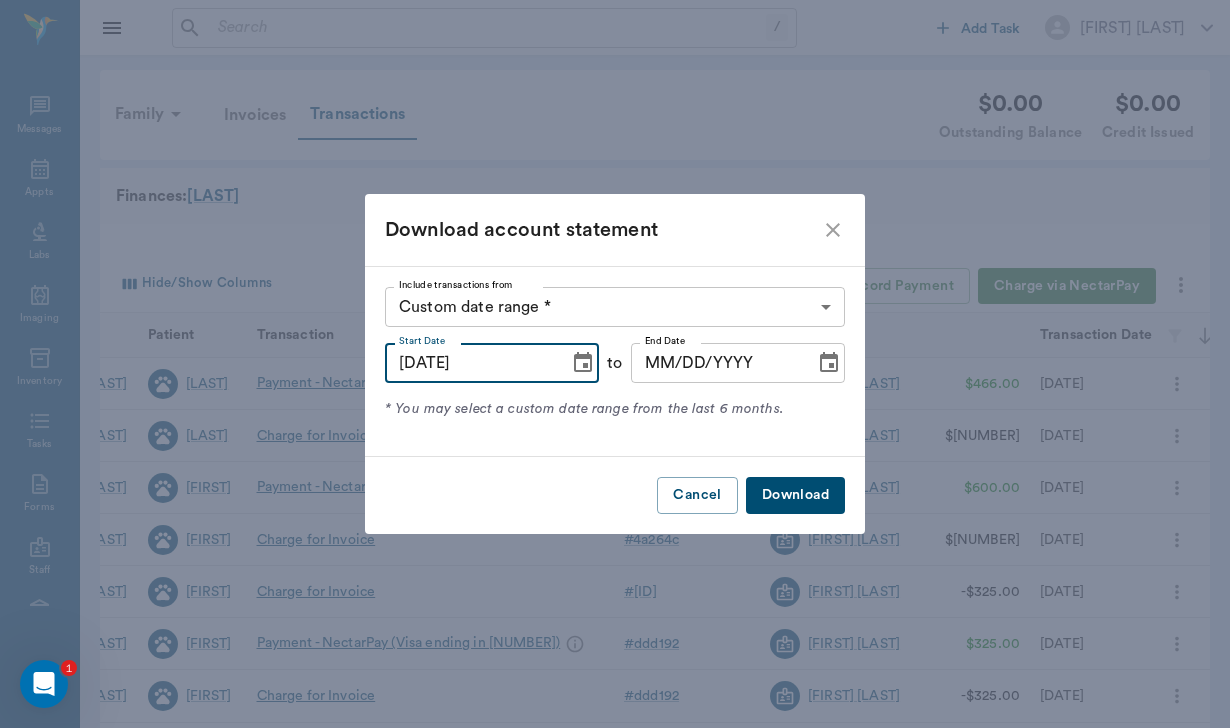 click on "MM/DD/YYYY" at bounding box center [716, 363] 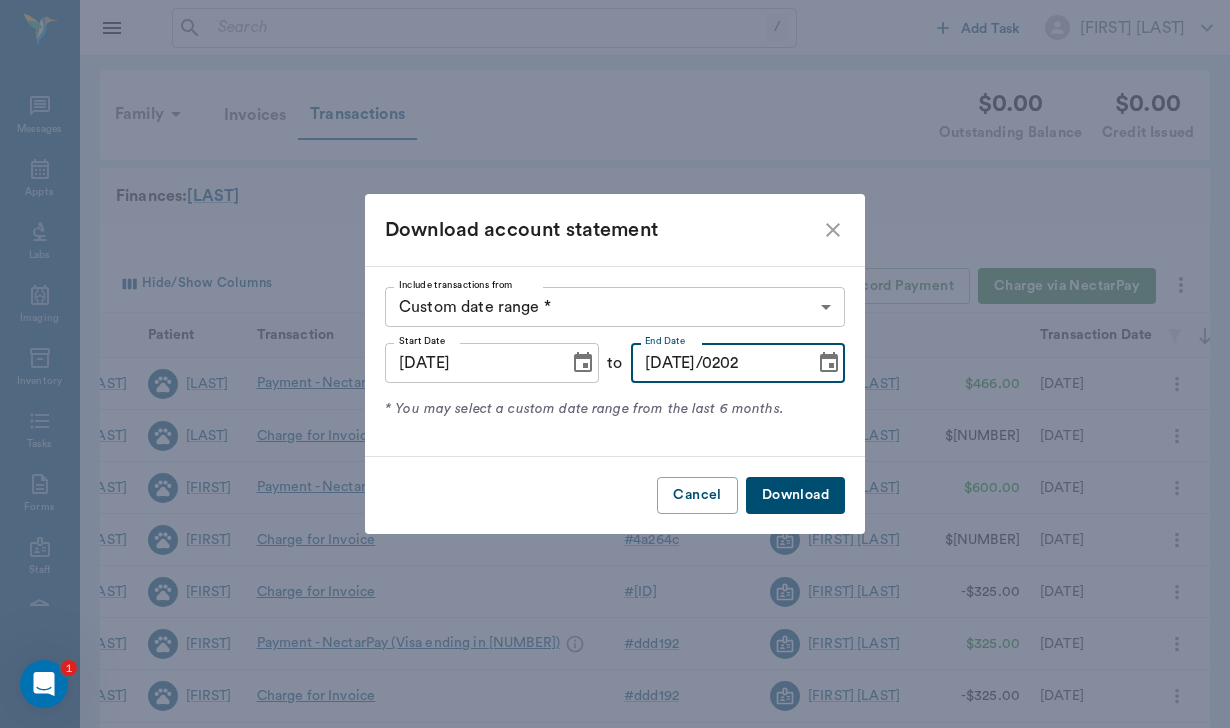 type on "[DATE]/[YEAR]" 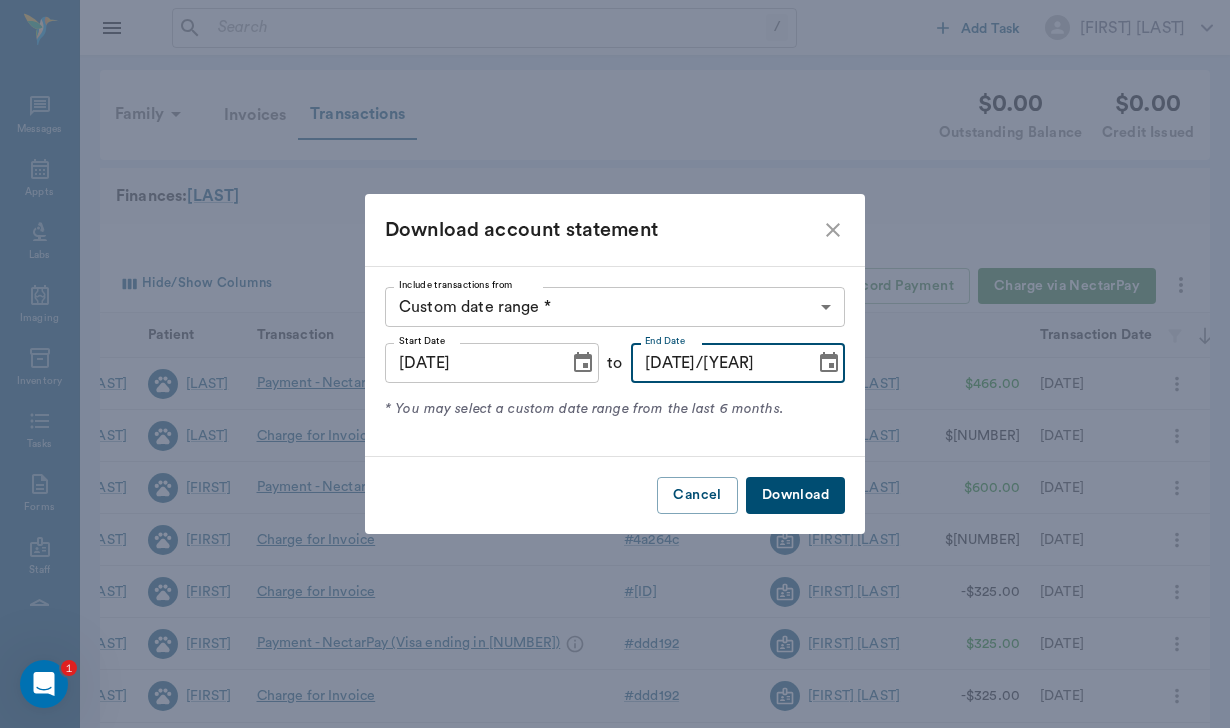 click on "Download" at bounding box center [795, 495] 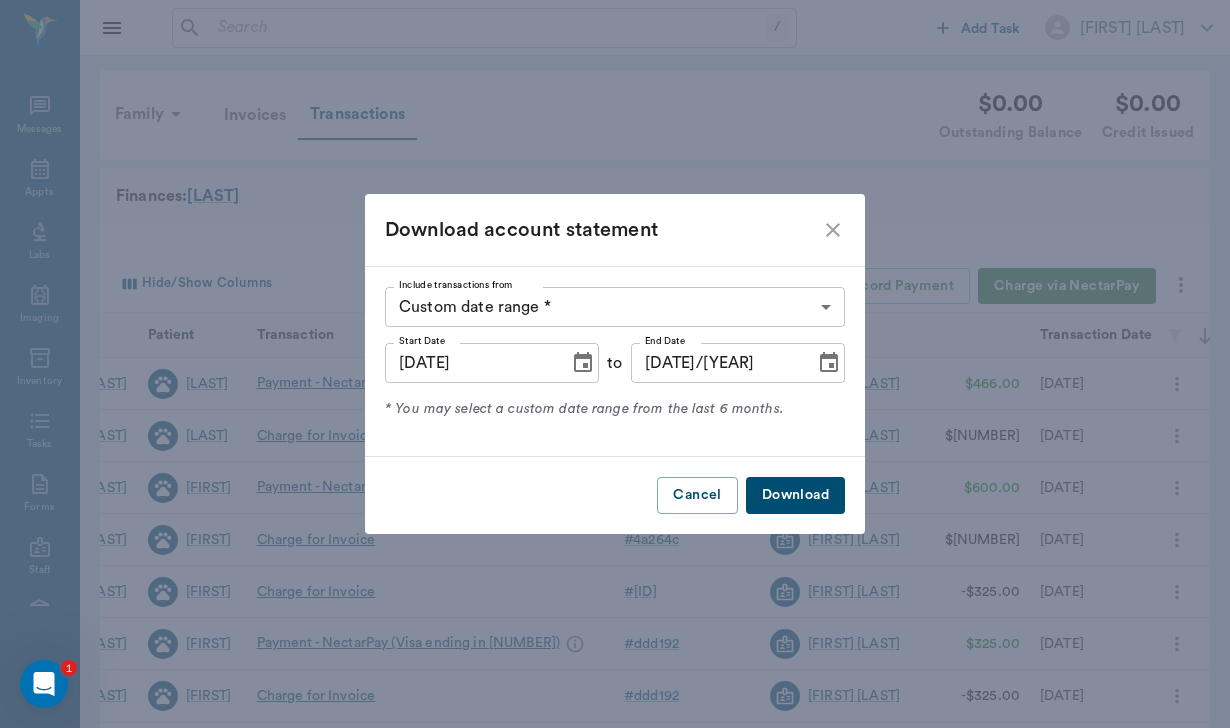 click 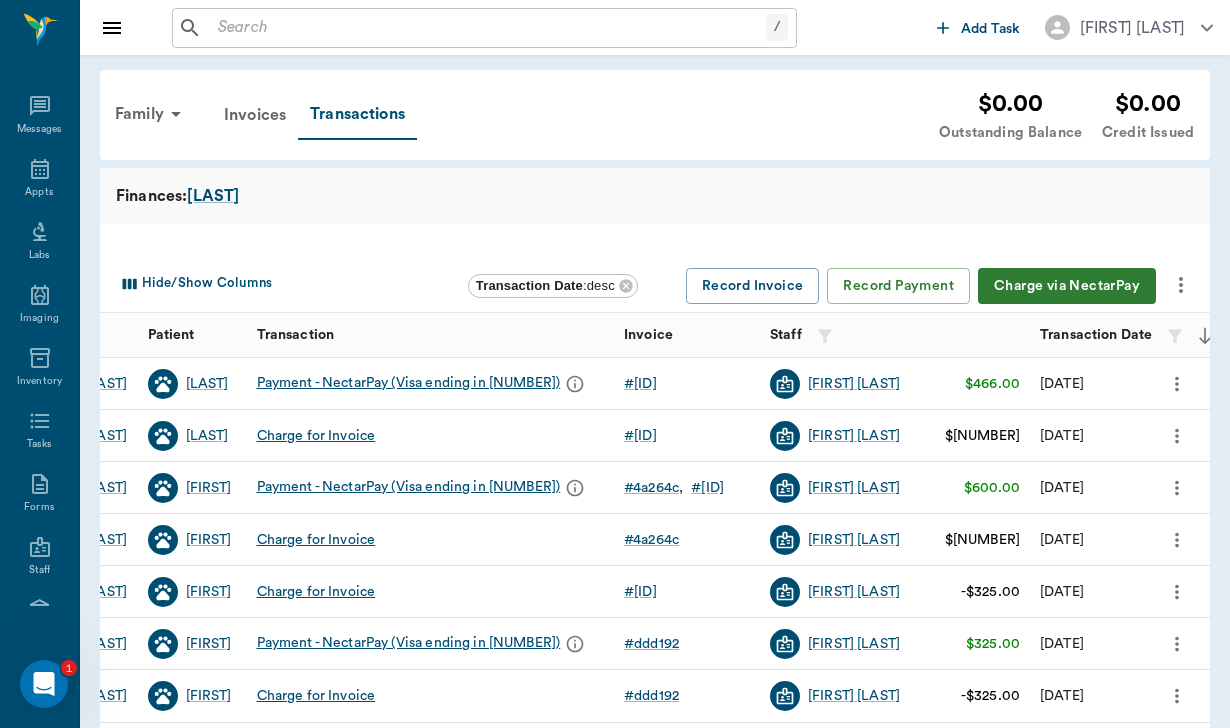 scroll, scrollTop: 0, scrollLeft: 0, axis: both 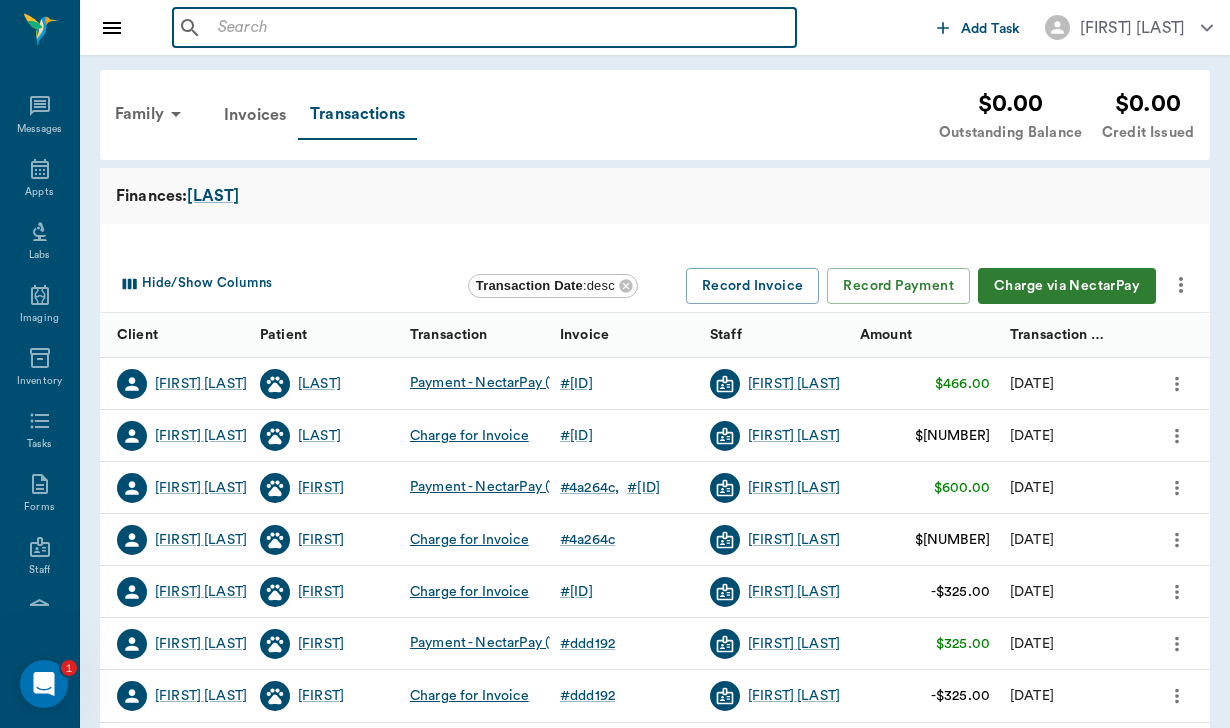 click at bounding box center [499, 28] 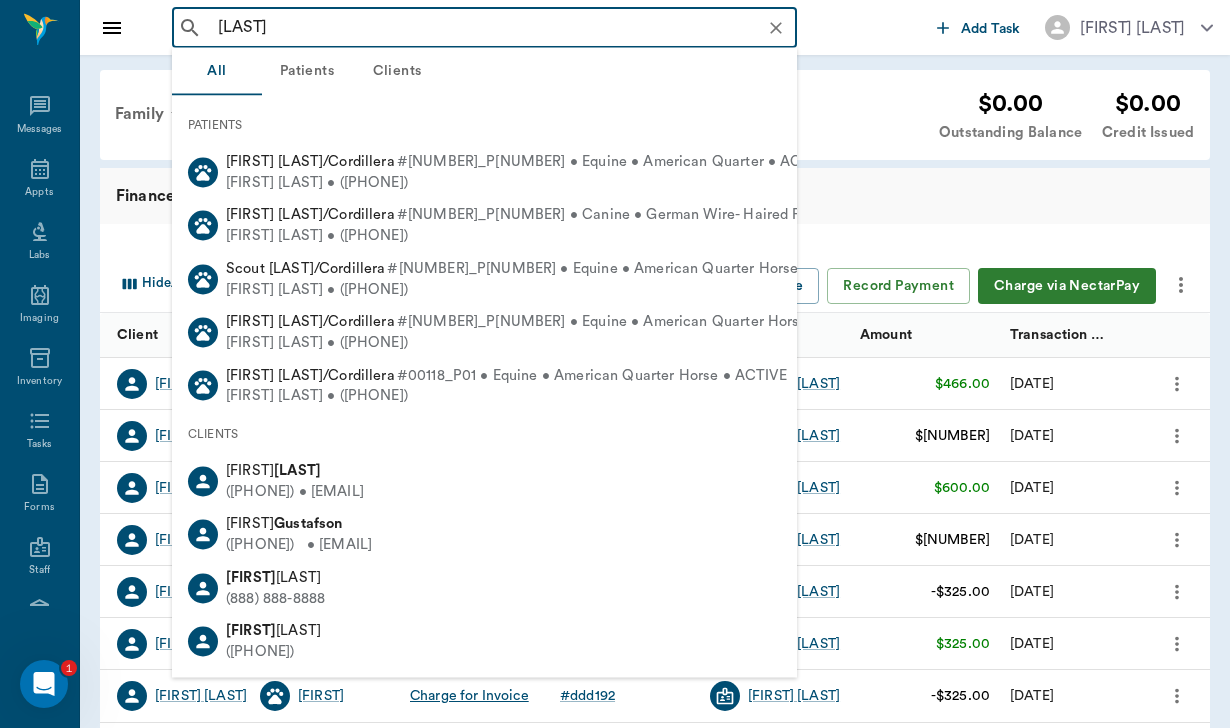 type on "[LAST]" 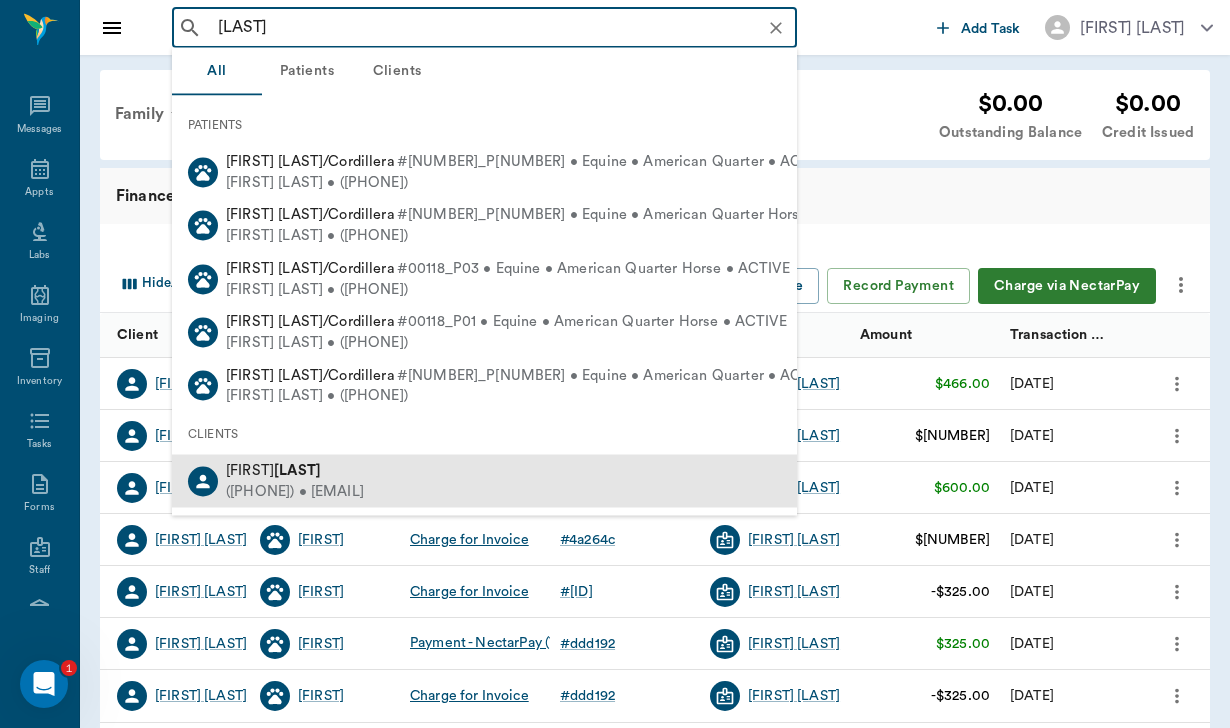 click on "[FIRST]   [LAST]" at bounding box center (295, 471) 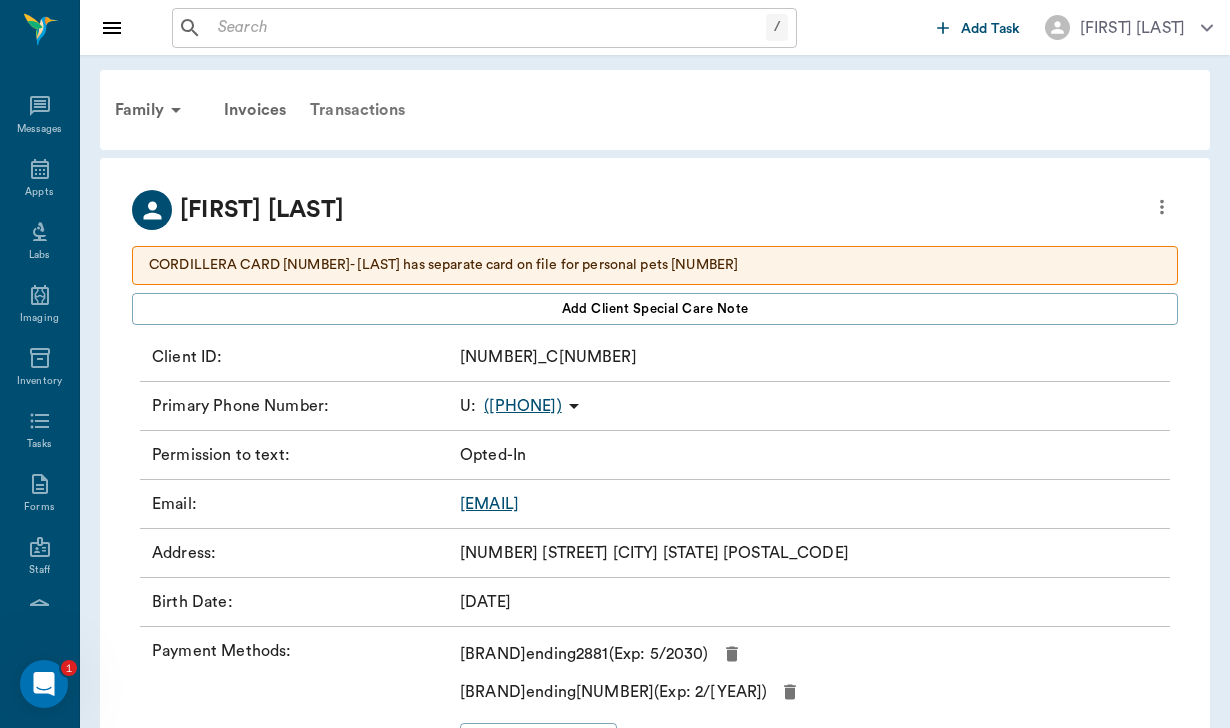 click on "Transactions" at bounding box center [357, 110] 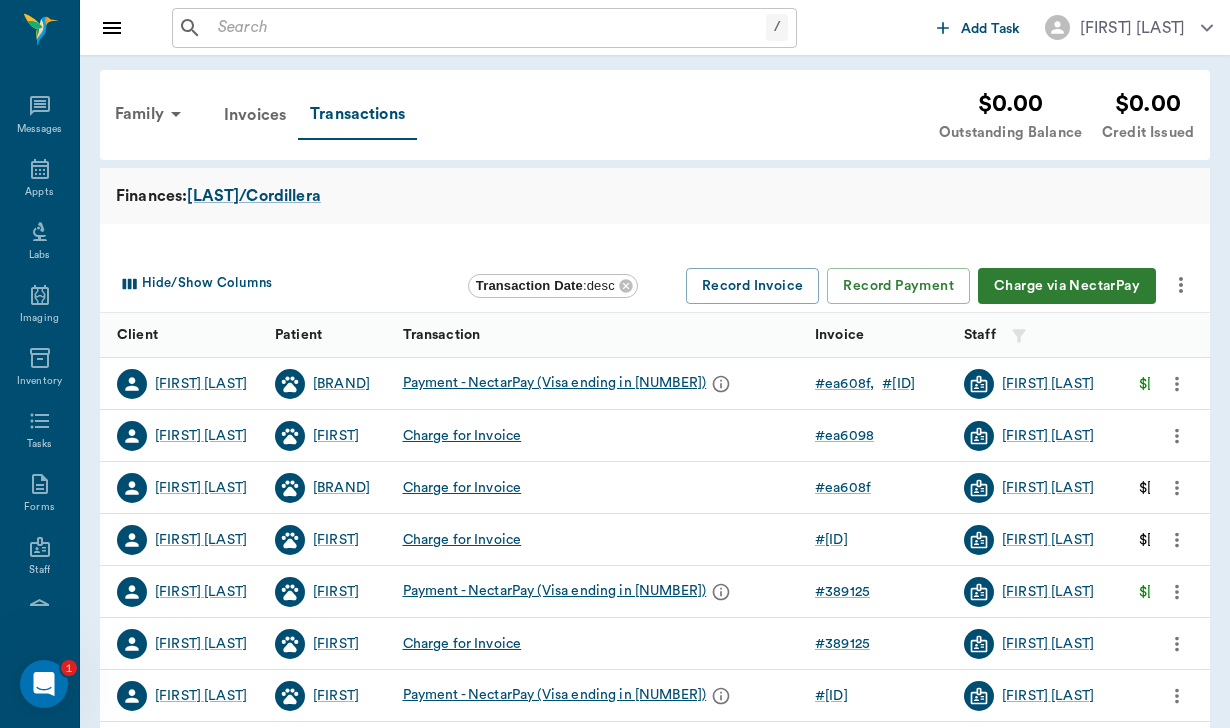click 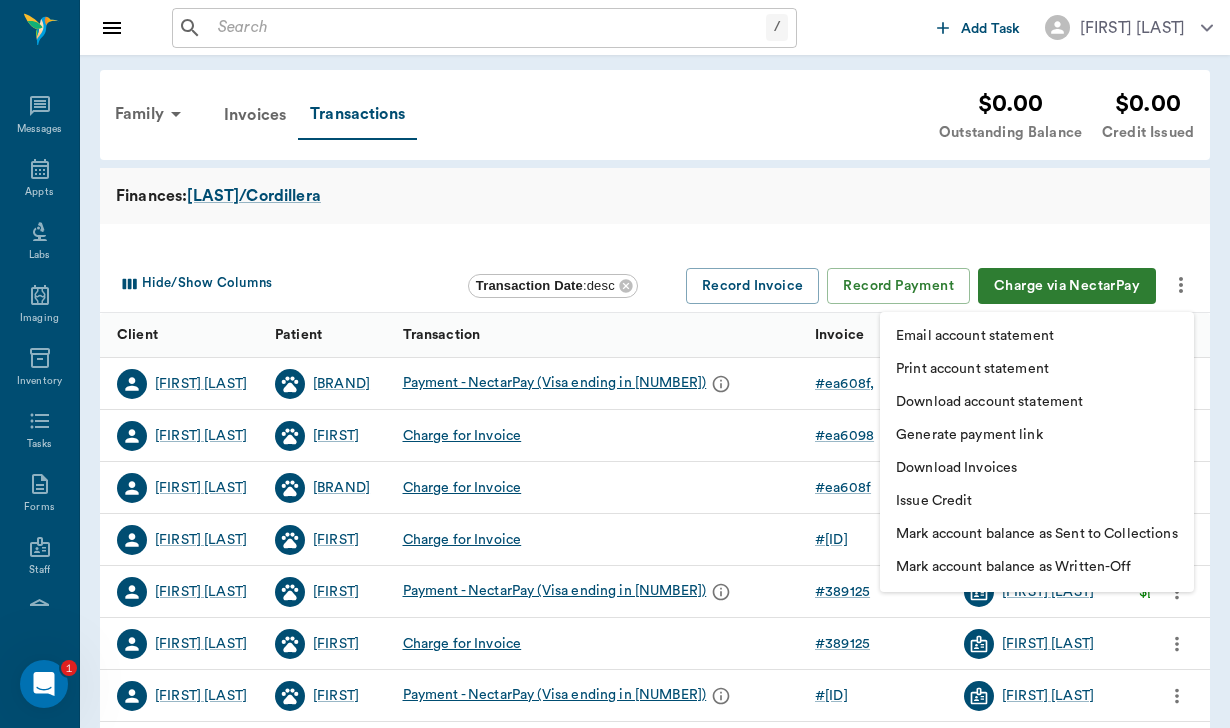 click on "Download account statement" at bounding box center [989, 402] 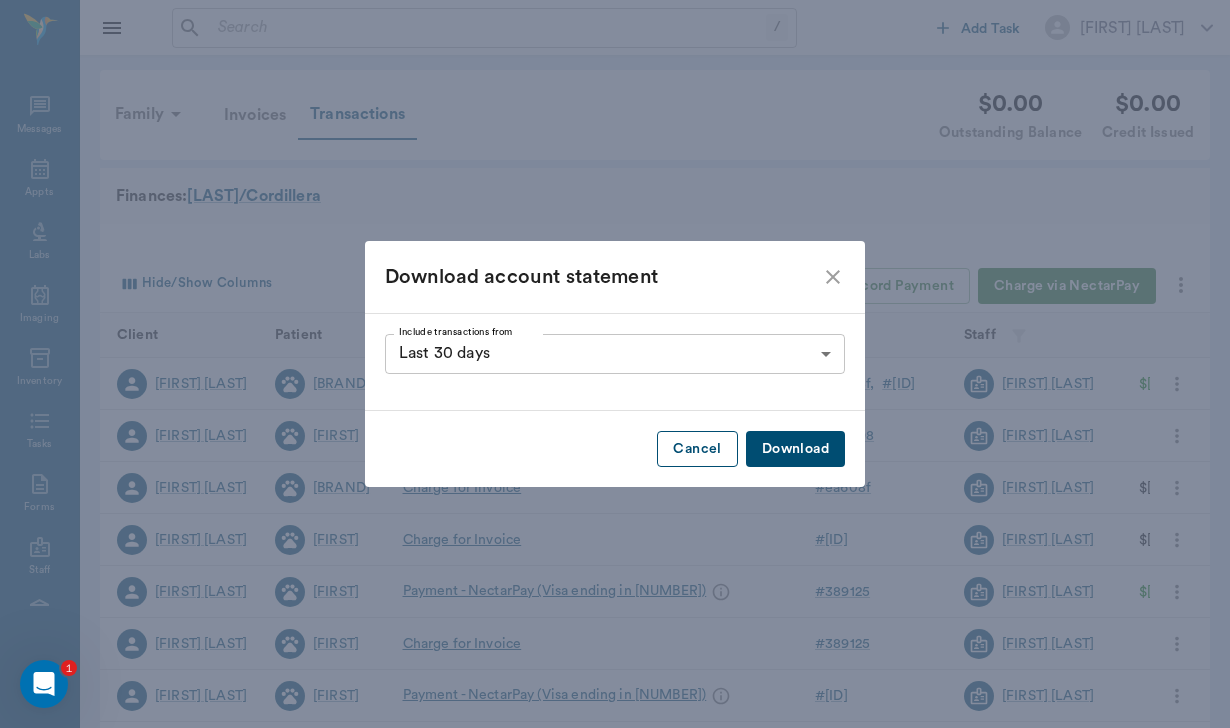click on "Cancel" at bounding box center [697, 449] 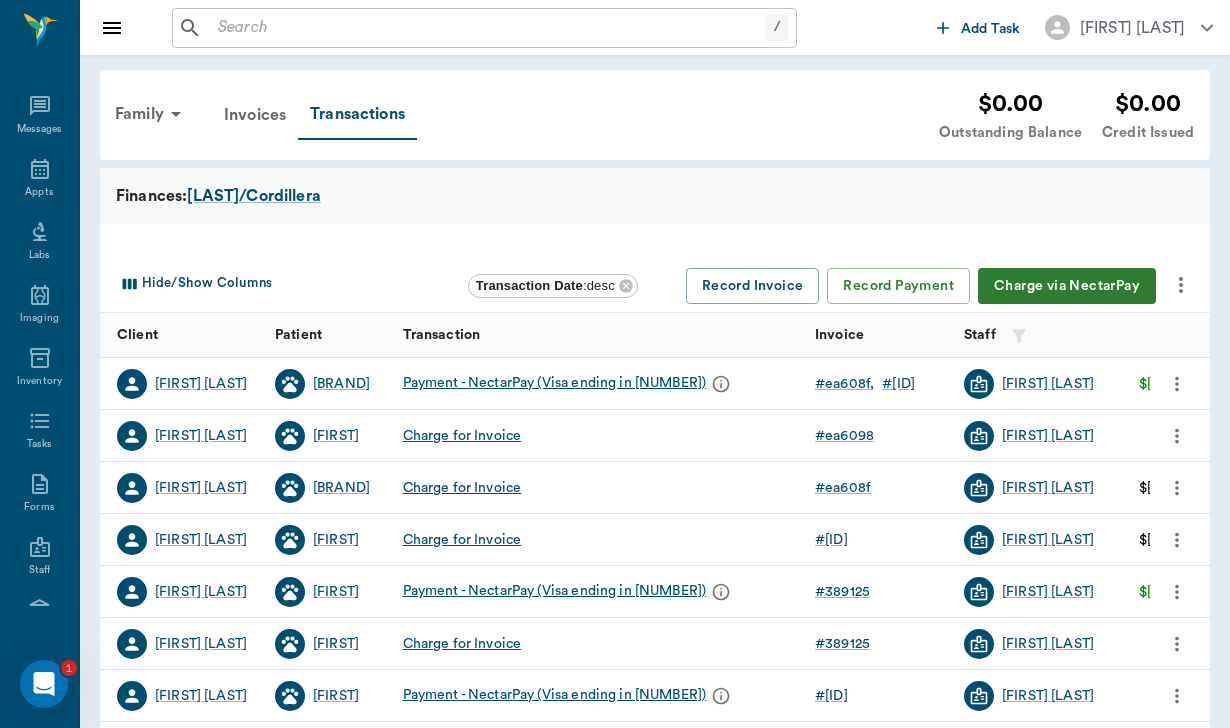 click 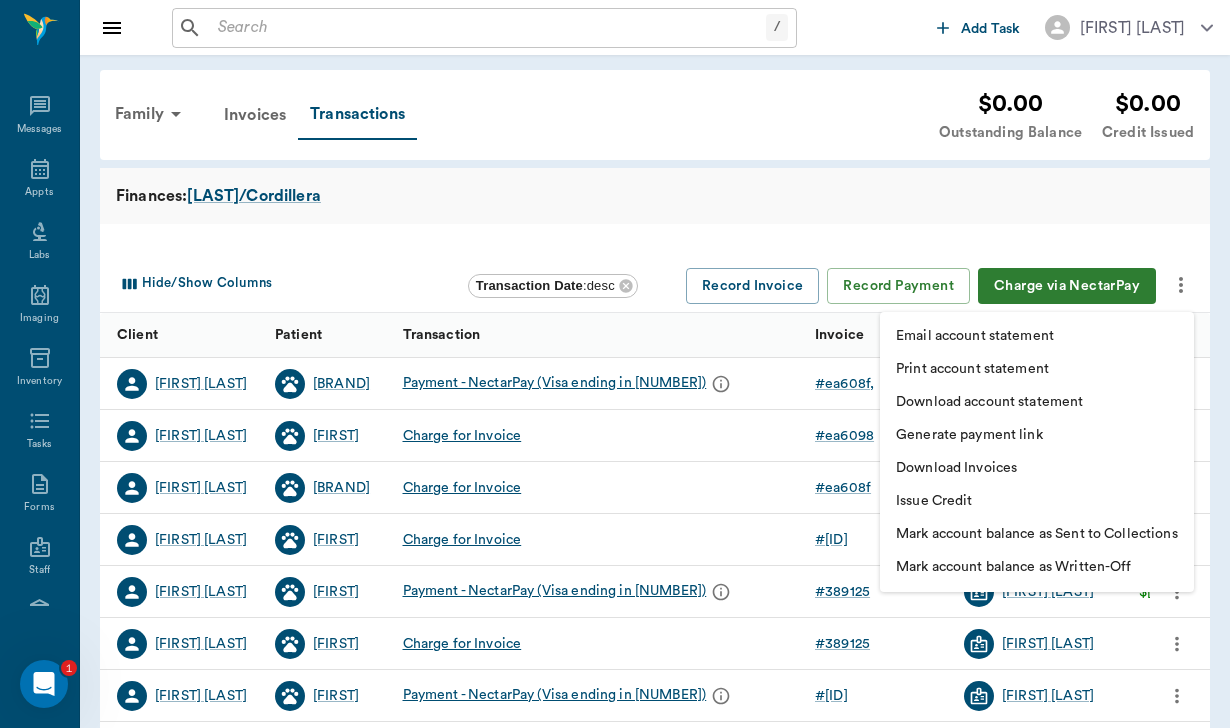 click on "Download account statement" at bounding box center [989, 402] 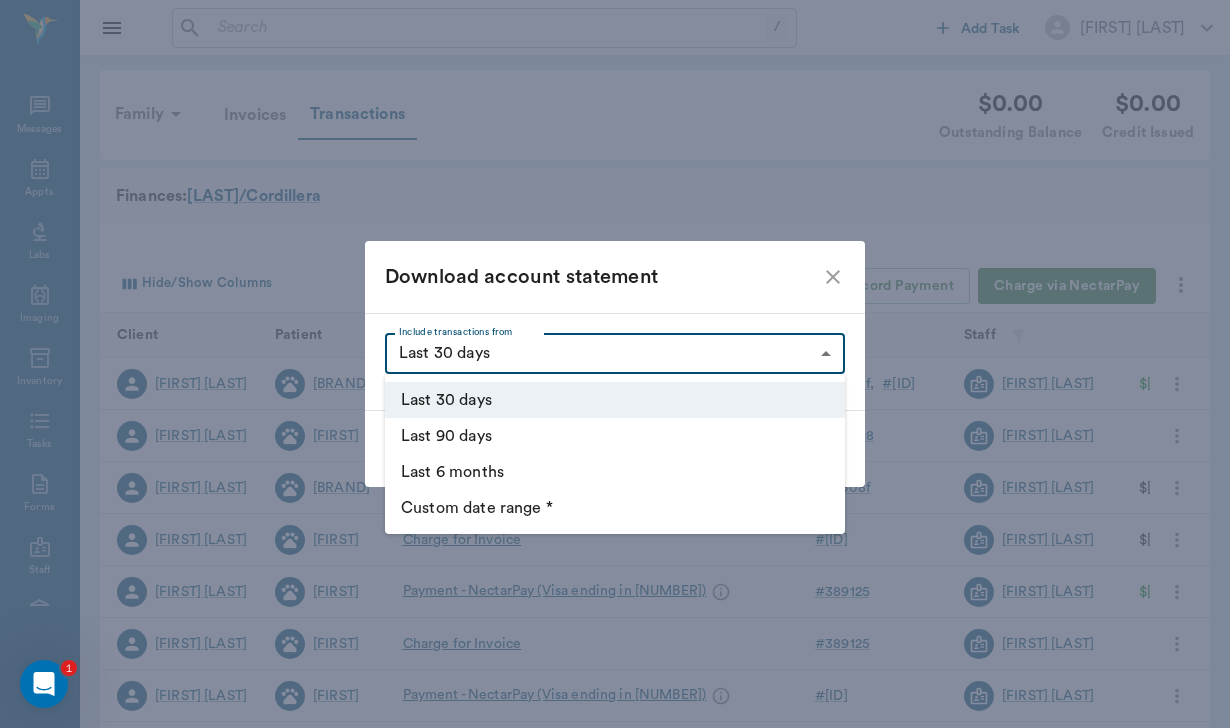 click on "/ ​ Add Task [FIRST] [LAST] Nectar Messages Appts Labs Imaging Inventory Tasks Forms Staff Reports Lookup Settings Family Invoices Transactions $0.00 Outstanding Balance $0.00 Credit Issued Finances:    [LAST]/Cordillera Hide/Show Columns Transaction Date :   desc Record Invoice Record Payment Charge via NectarPay Client Patient Transaction Invoice Staff Amount Transaction Date [FIRST] [LAST] Tango Payment - NectarPay (Visa ending in [NUMBER]) # [ID] # [ID] [FIRST] [LAST] $[NUMBER] [DATE] [FIRST] [LAST] Margarita Charge for Invoice # [ID] [FIRST] [LAST] $[NUMBER] [DATE] [FIRST] [LAST] Tango Charge for Invoice # [ID] [FIRST] [LAST] $[NUMBER] [DATE] [FIRST] [LAST] Scout Charge for Invoice # [ID] [FIRST] [LAST] $[NUMBER] [DATE] [FIRST] [LAST] Margarita Payment - NectarPay (Visa ending in [NUMBER]) # [NUMBER] [FIRST] [LAST] $[NUMBER] [DATE] [FIRST] [LAST] Margarita Charge for Invoice # [NUMBER] [FIRST] [LAST] $[NUMBER] [DATE] [FIRST] [LAST] Margarita Payment - NectarPay (Visa ending in [NUMBER]) # [ID] # [ID]" at bounding box center (615, 615) 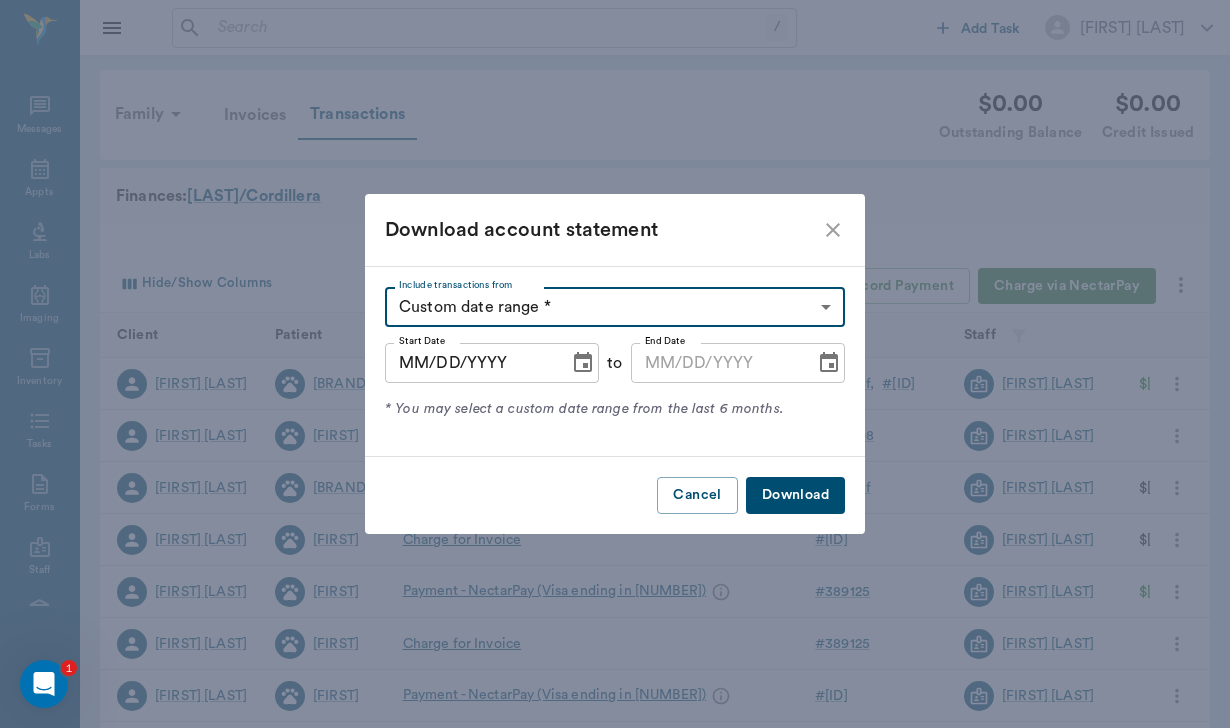 click on "MM/DD/YYYY" at bounding box center (470, 363) 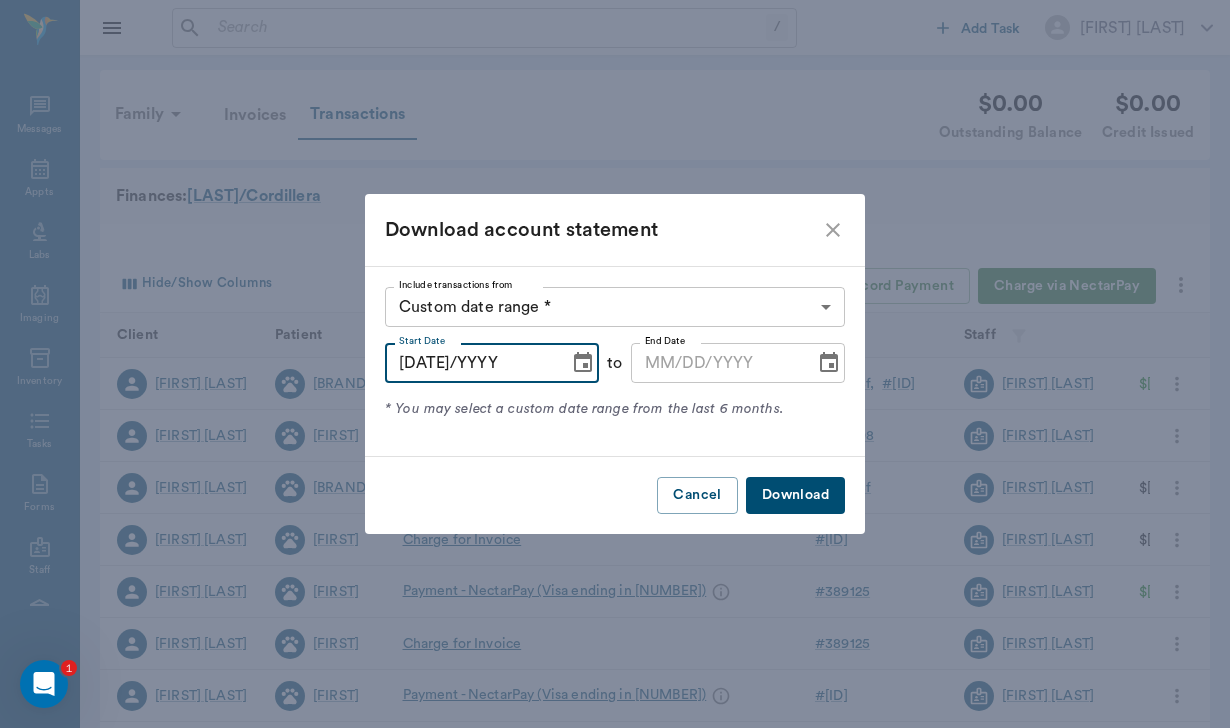 click on "[DATE]/YYYY" at bounding box center (470, 363) 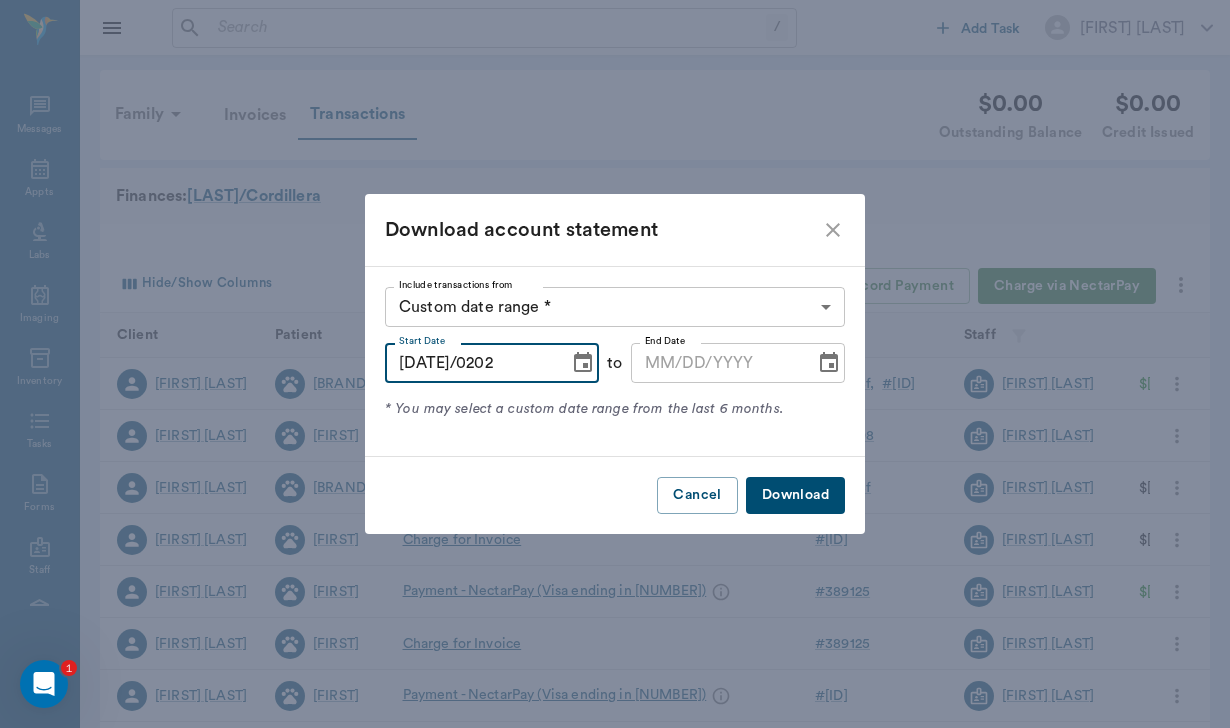 type on "[DATE]" 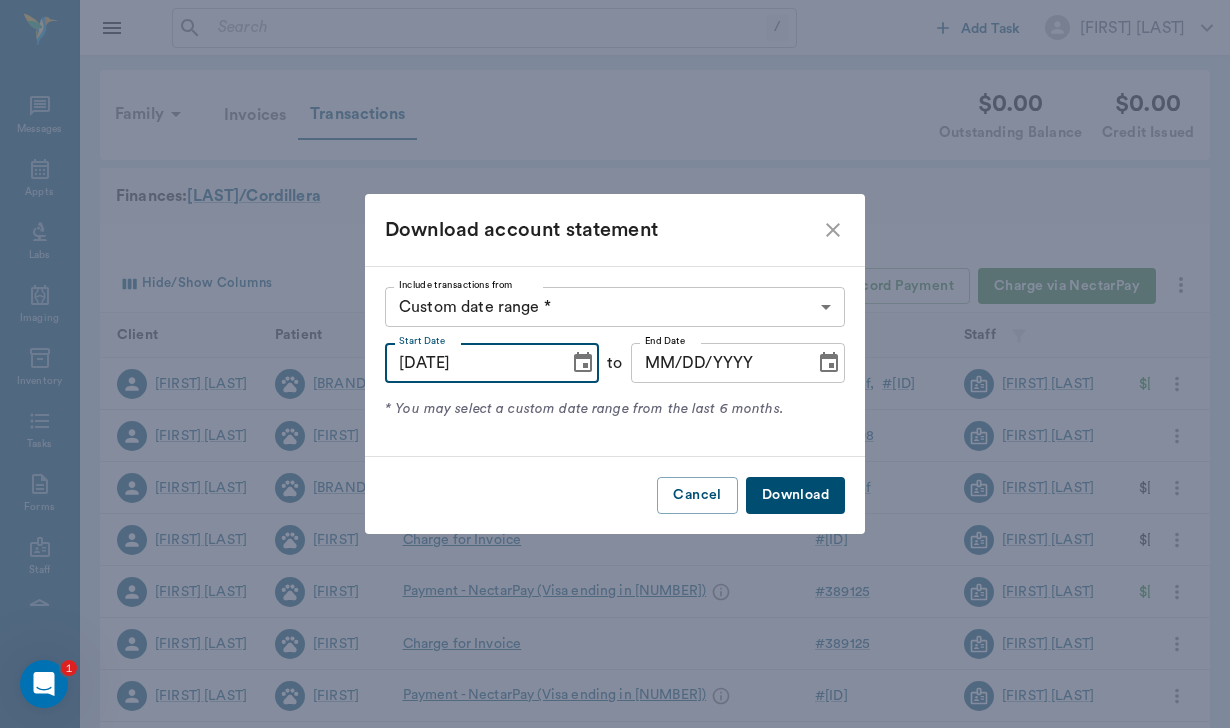 click on "MM/DD/YYYY" at bounding box center [716, 363] 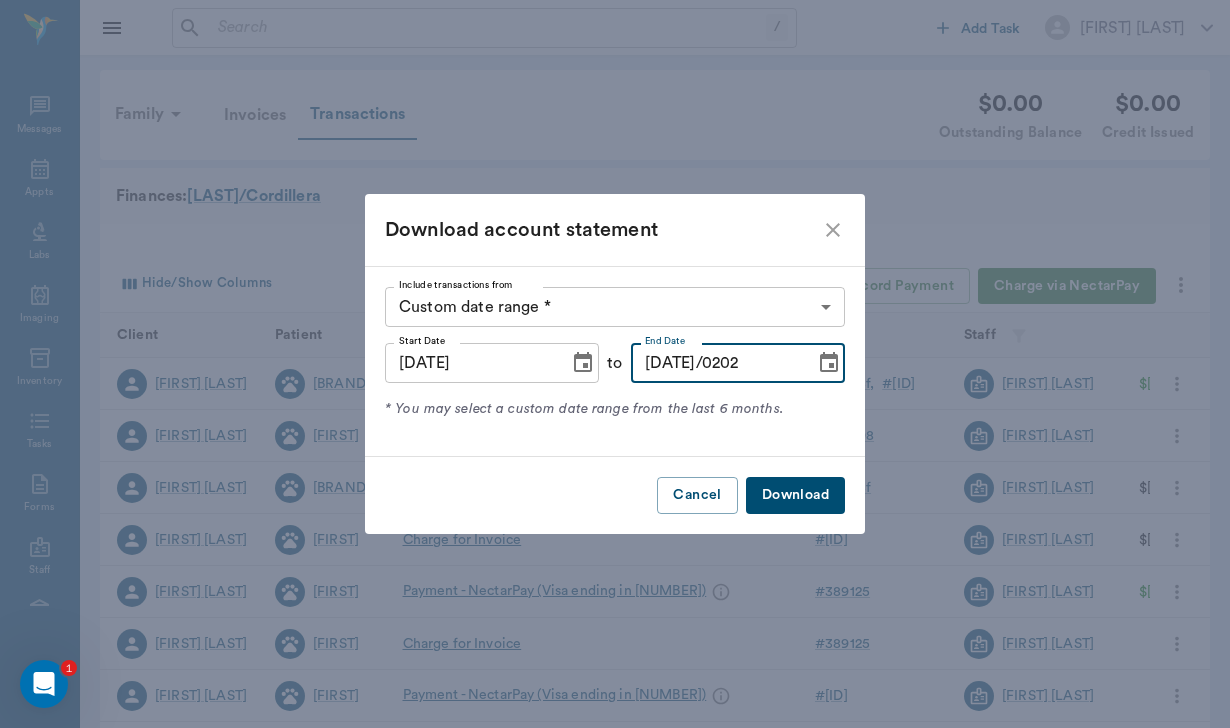 type on "[DATE]/[YEAR]" 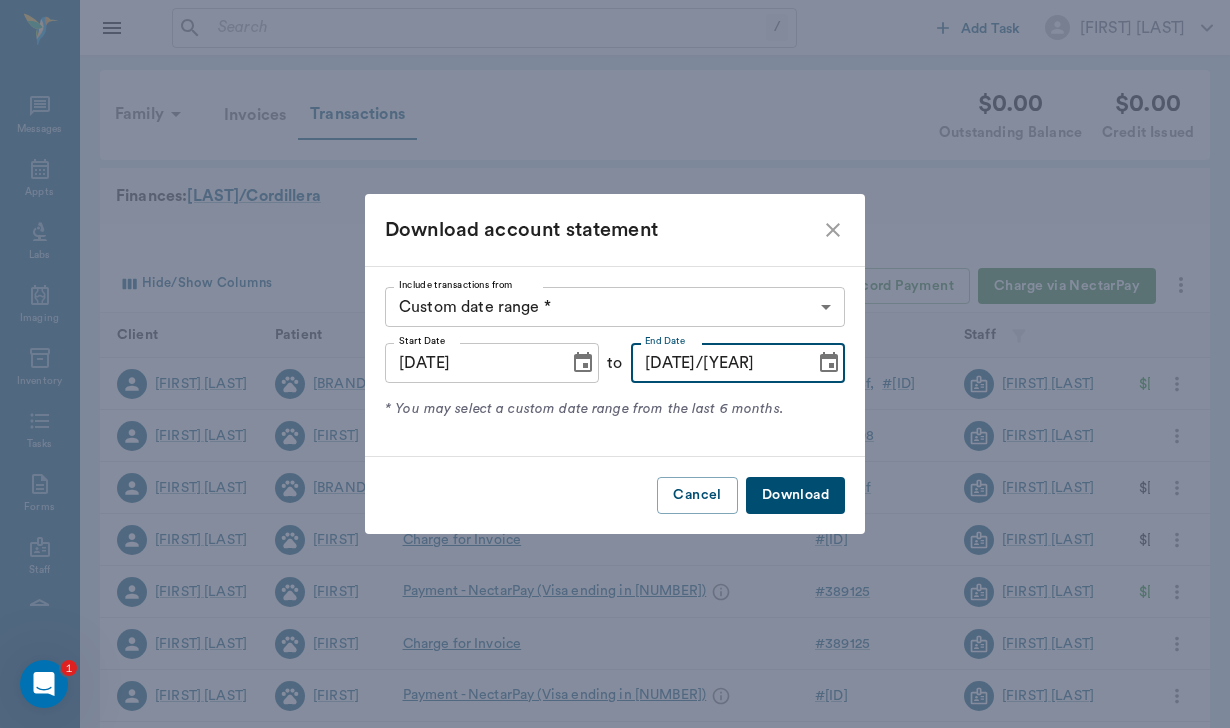 click on "Download" at bounding box center (795, 495) 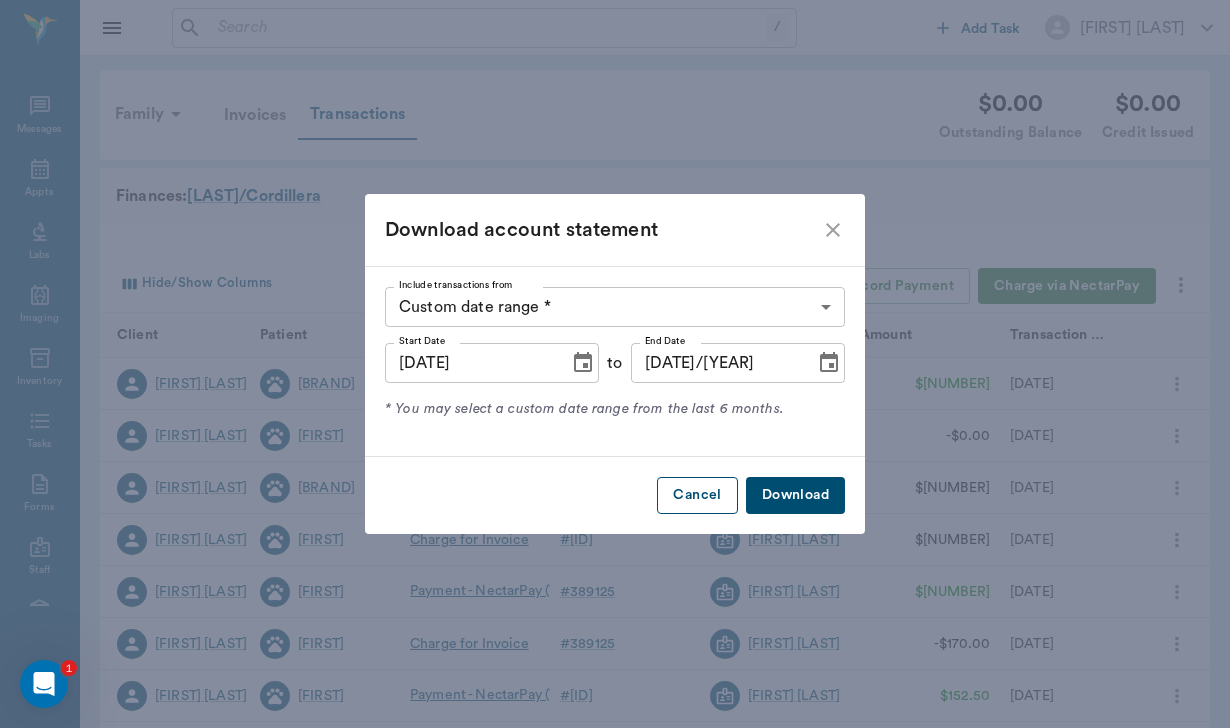 click on "Cancel" at bounding box center (697, 495) 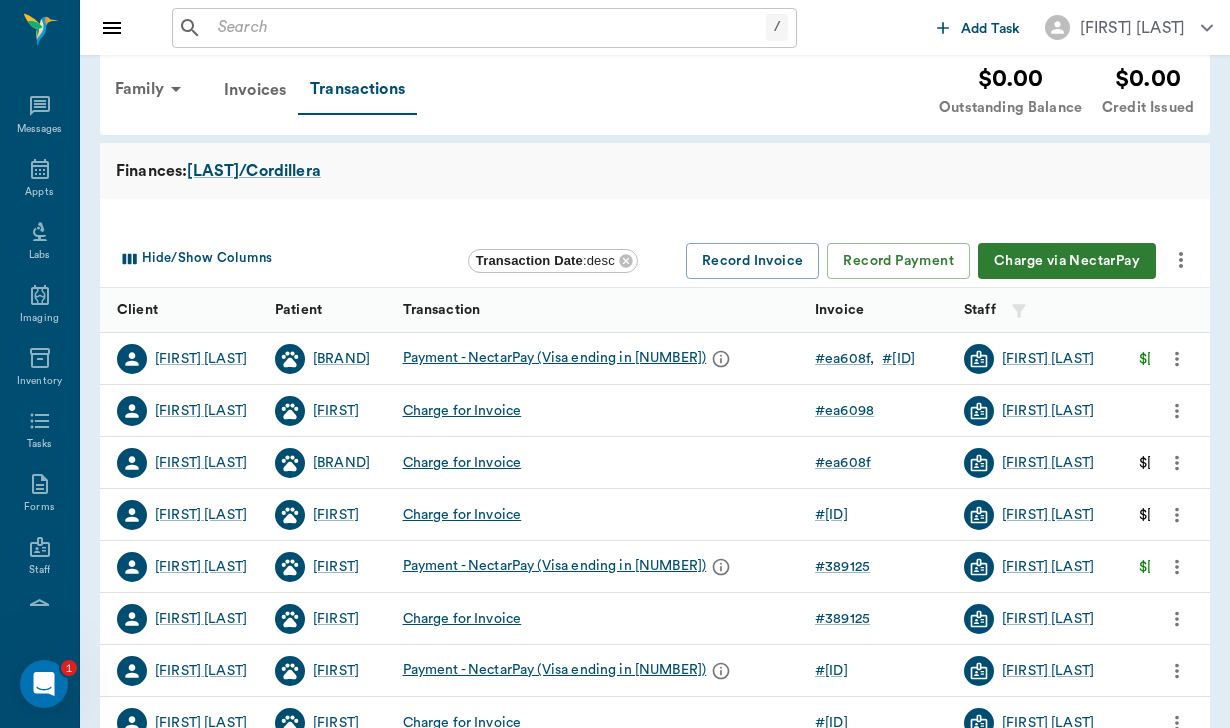 scroll, scrollTop: 32, scrollLeft: 0, axis: vertical 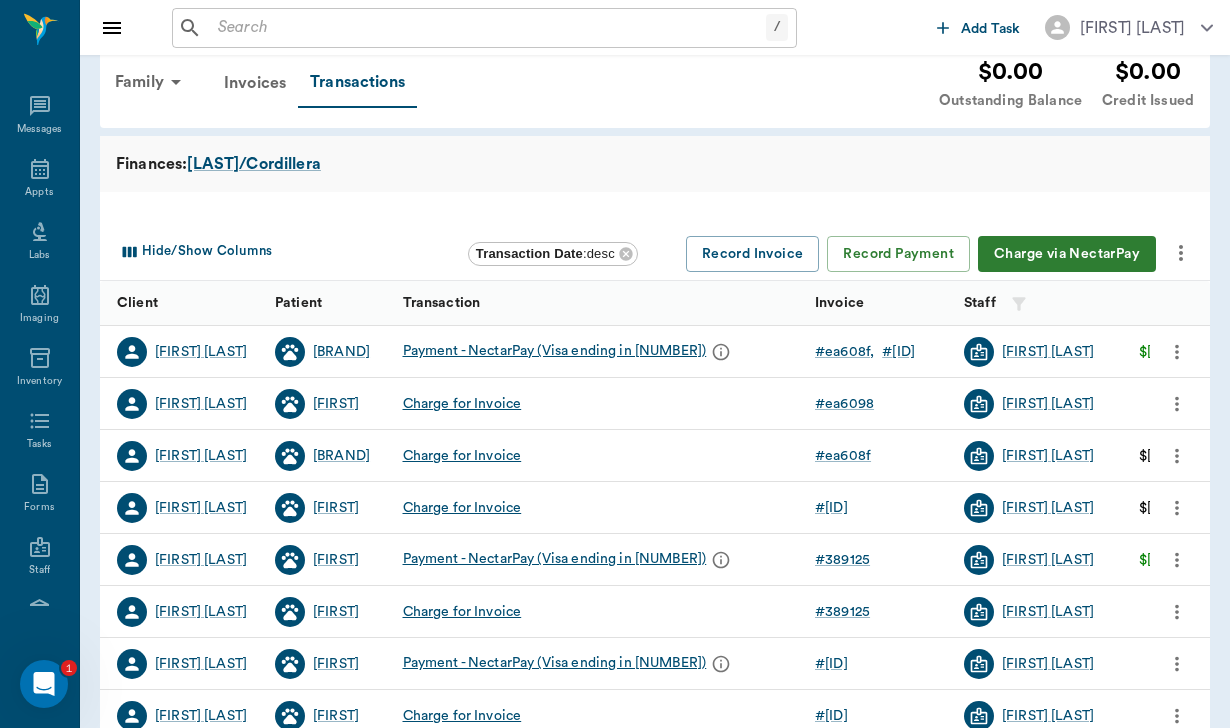 click on "# [ID]" at bounding box center [879, 456] 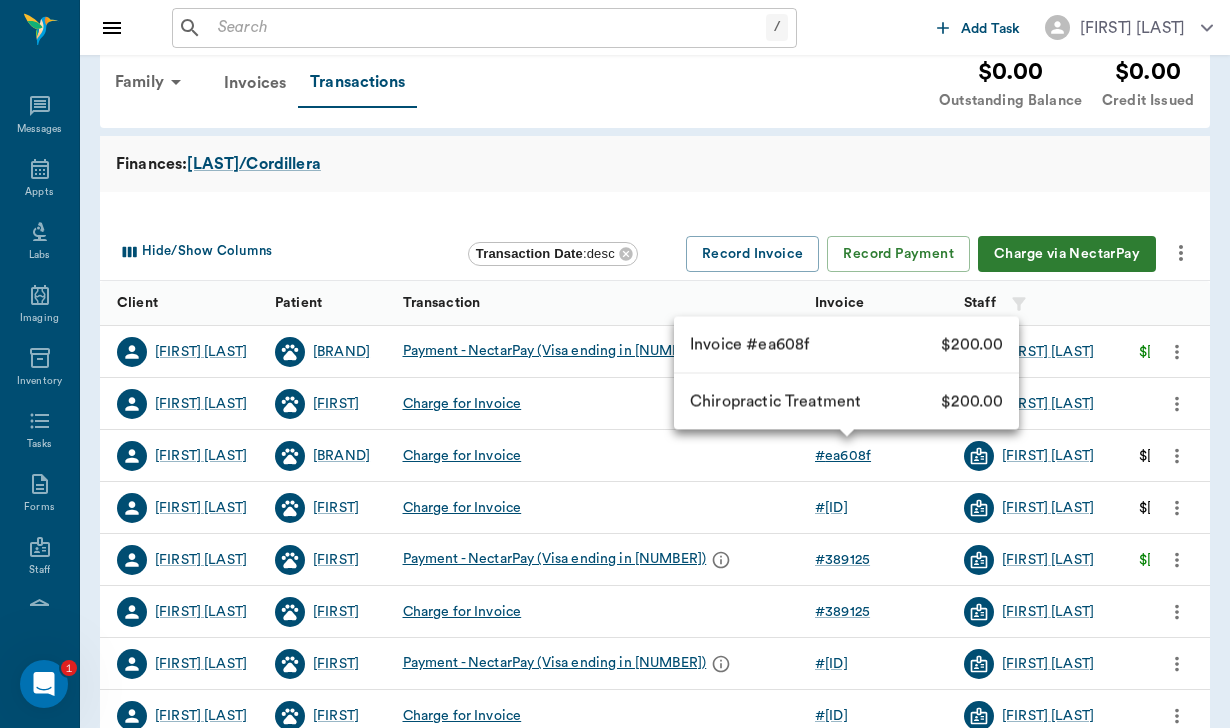 click on "# [ID]" at bounding box center (843, 456) 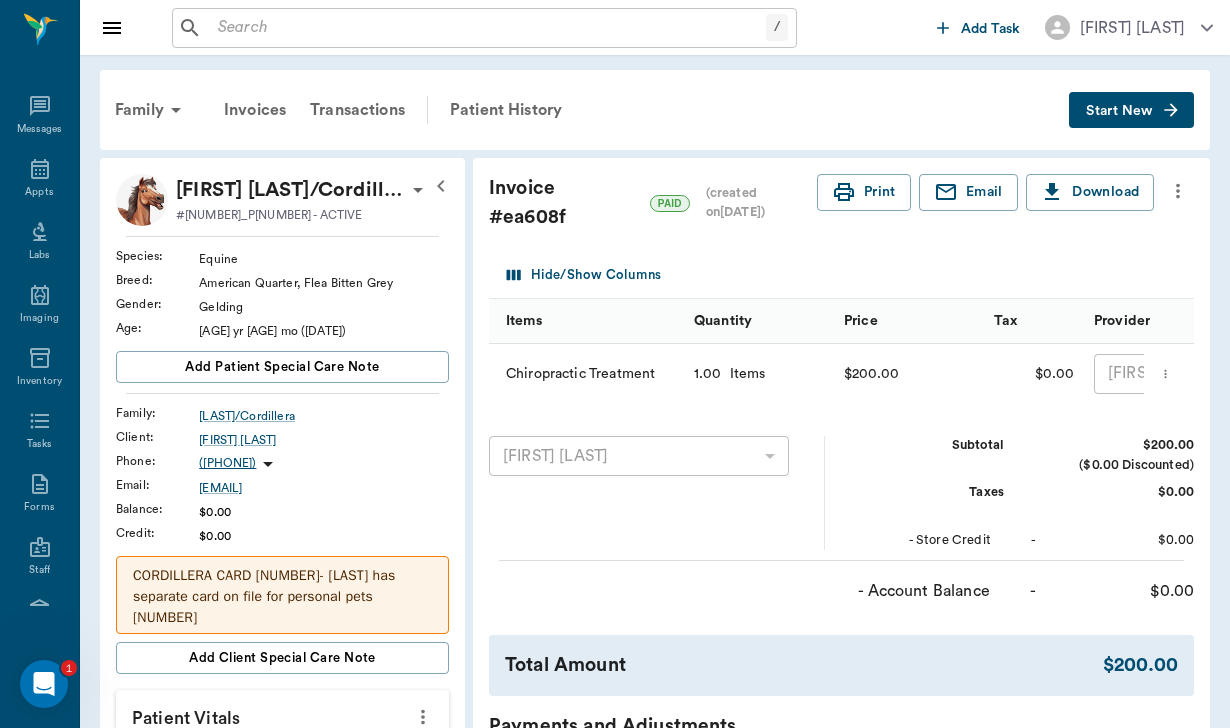 scroll, scrollTop: 0, scrollLeft: 0, axis: both 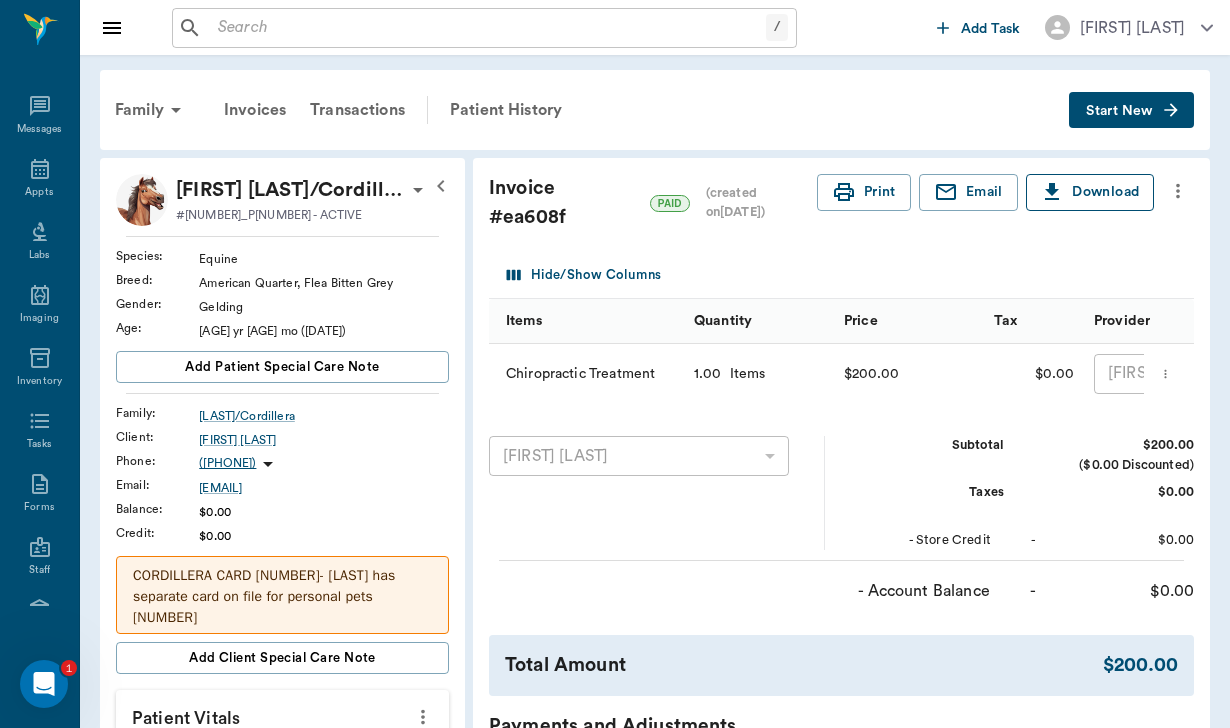 click on "Download" at bounding box center (1090, 192) 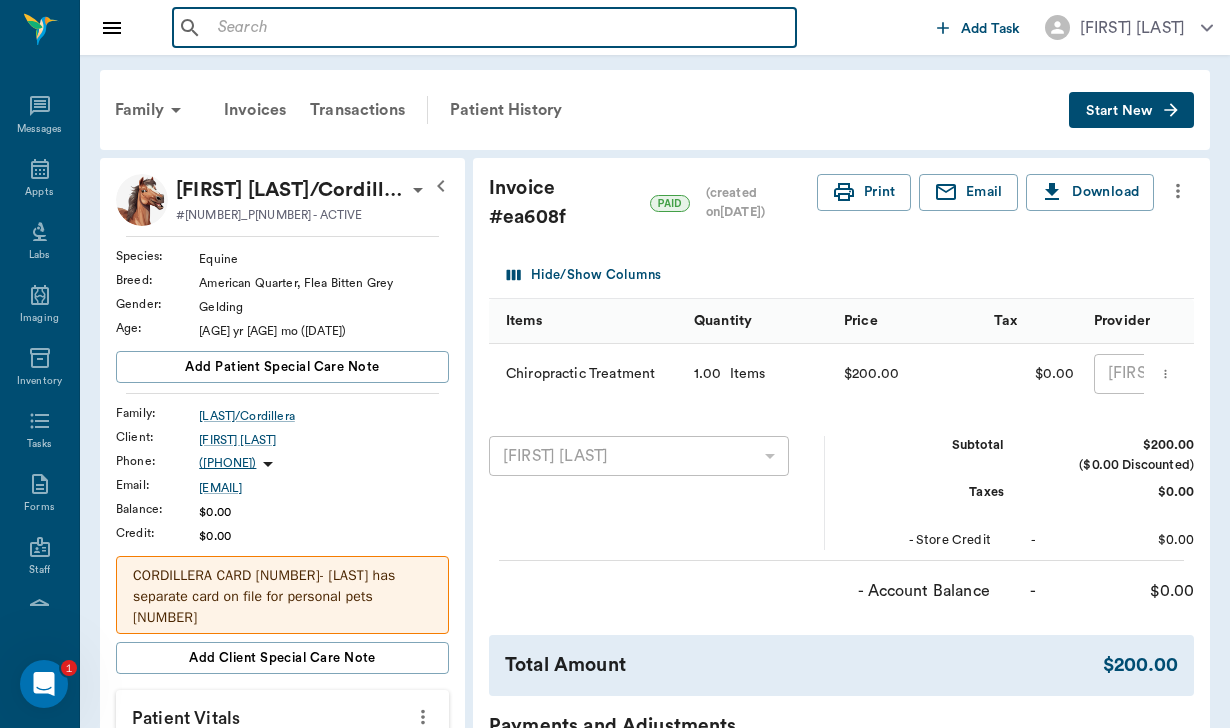 click at bounding box center (499, 28) 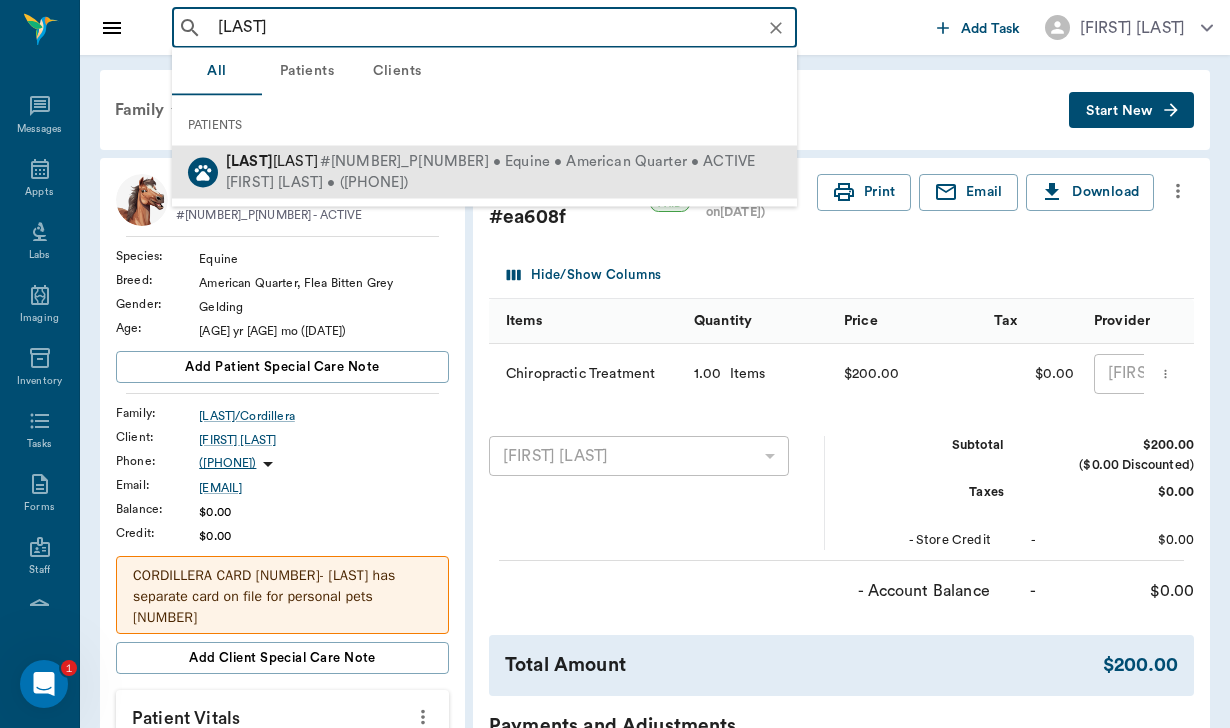 click on "[FIRST] [LAST]" at bounding box center (272, 161) 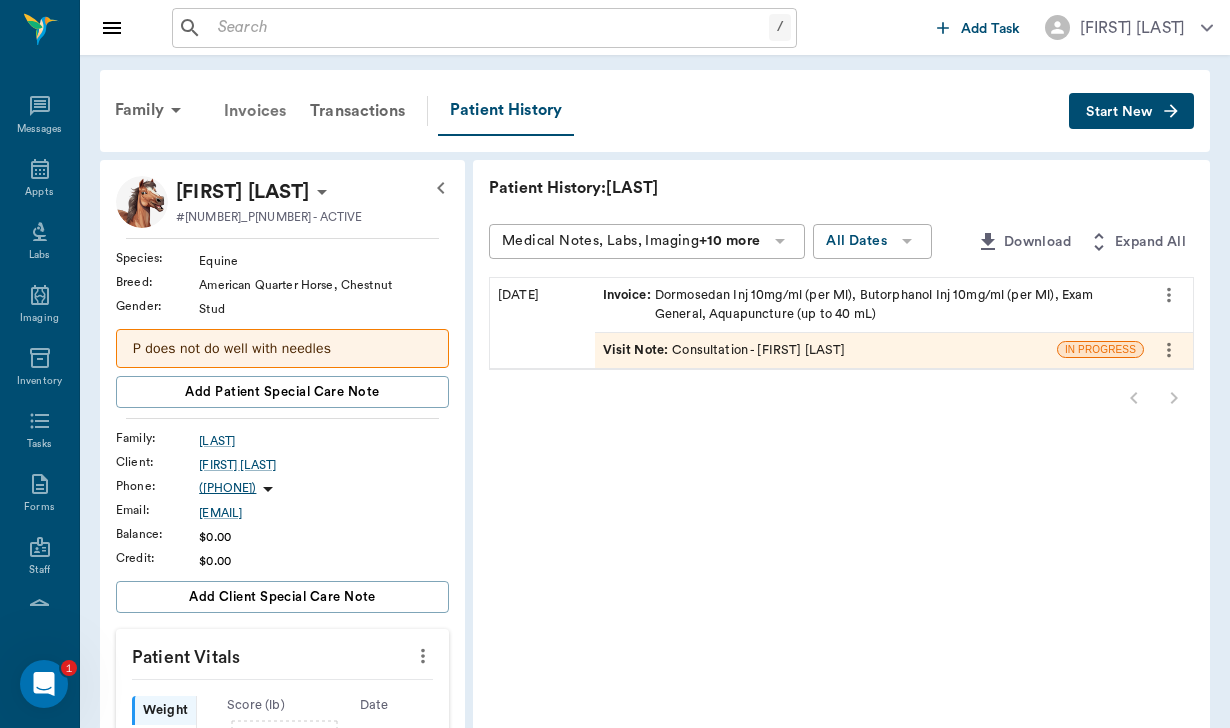 click on "Invoices" at bounding box center (255, 111) 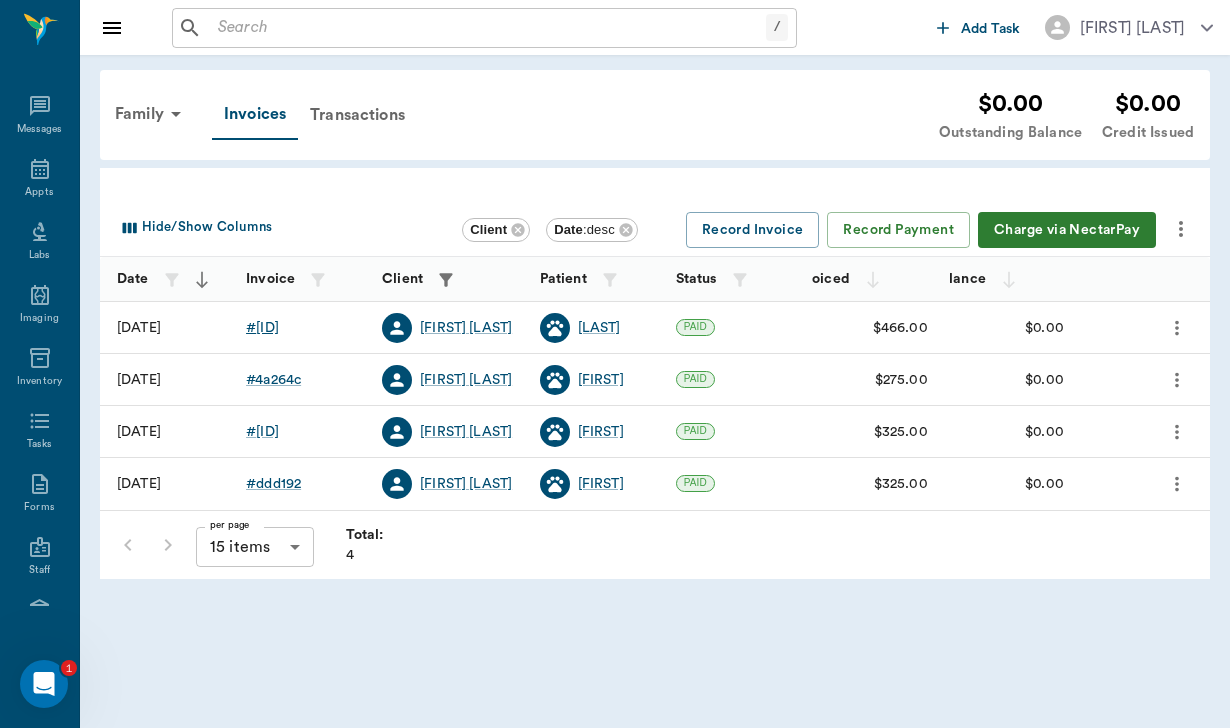 click on "# [ID]" at bounding box center (262, 328) 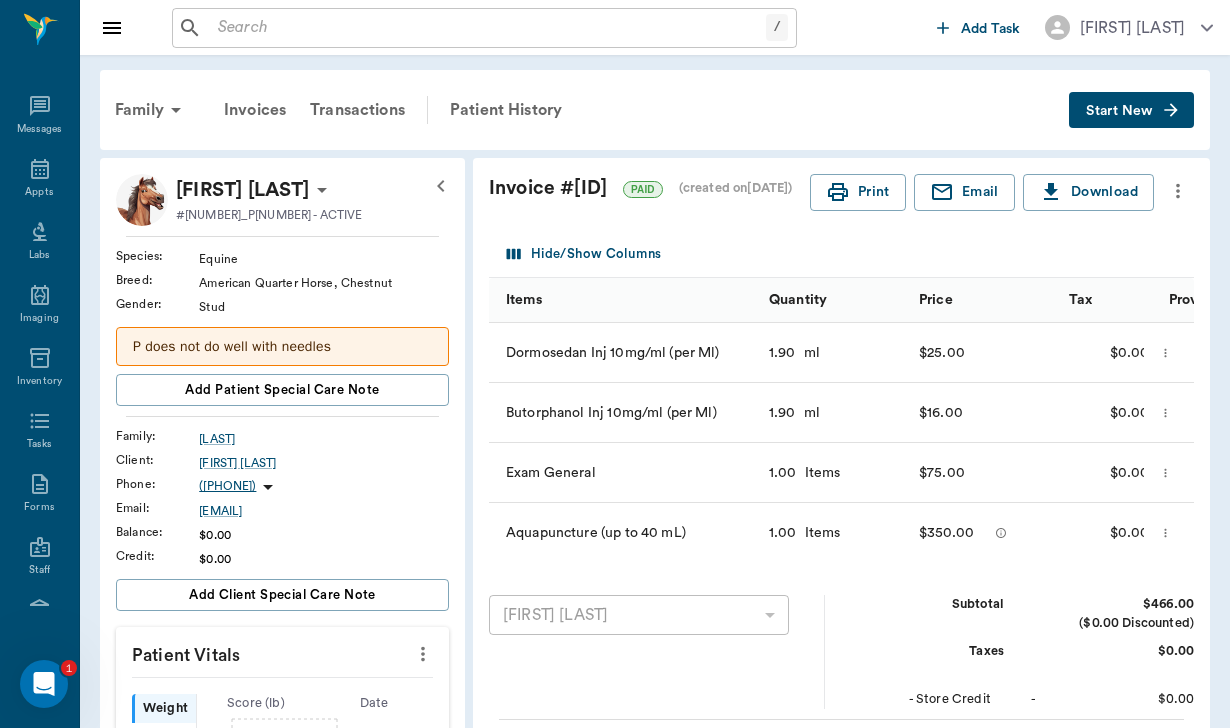 scroll, scrollTop: 0, scrollLeft: 0, axis: both 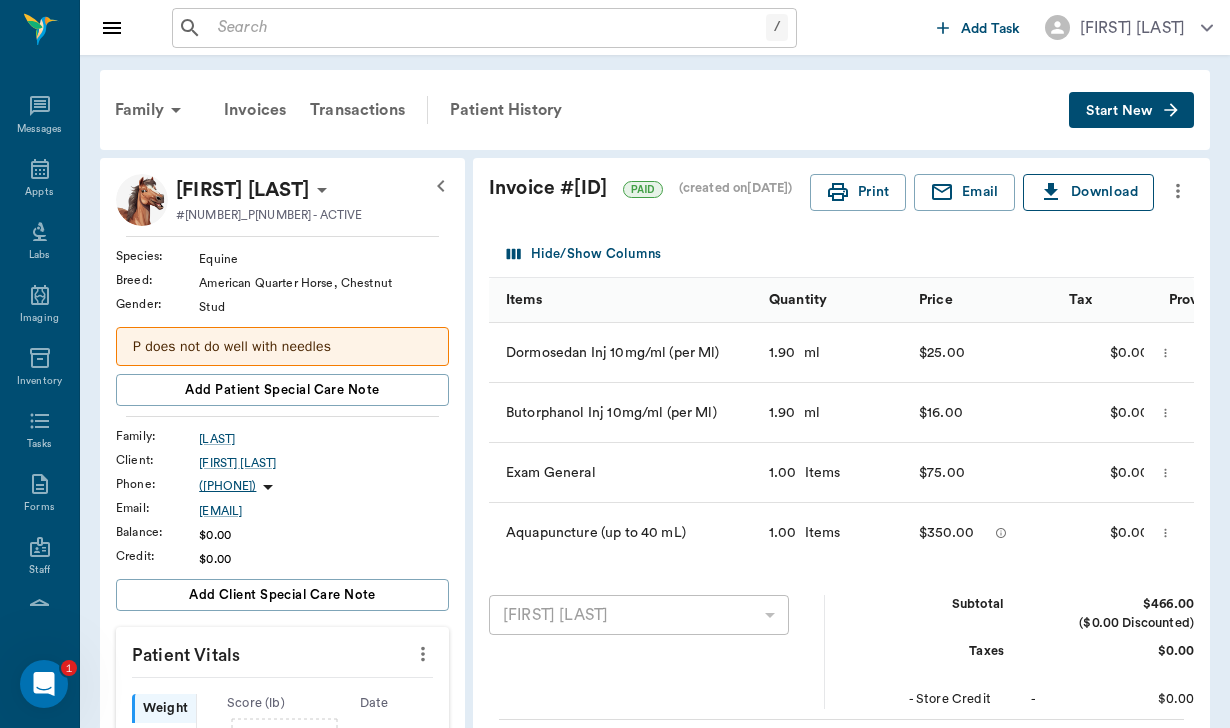 click 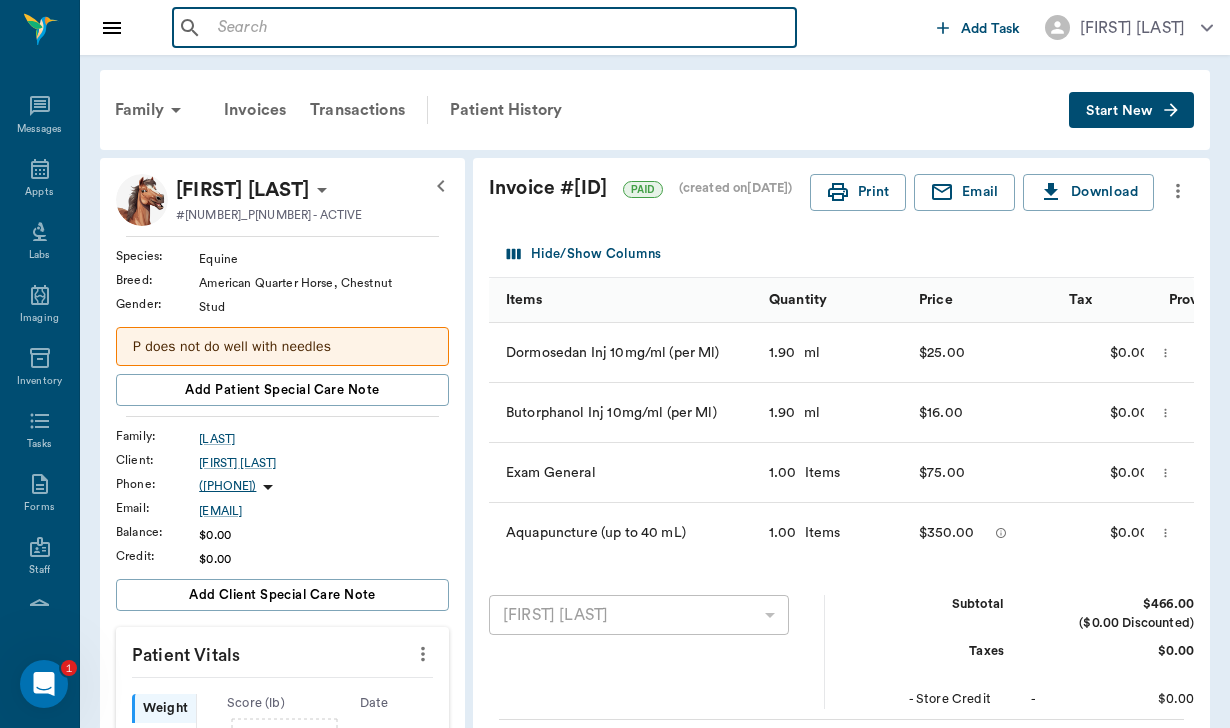 click at bounding box center [499, 28] 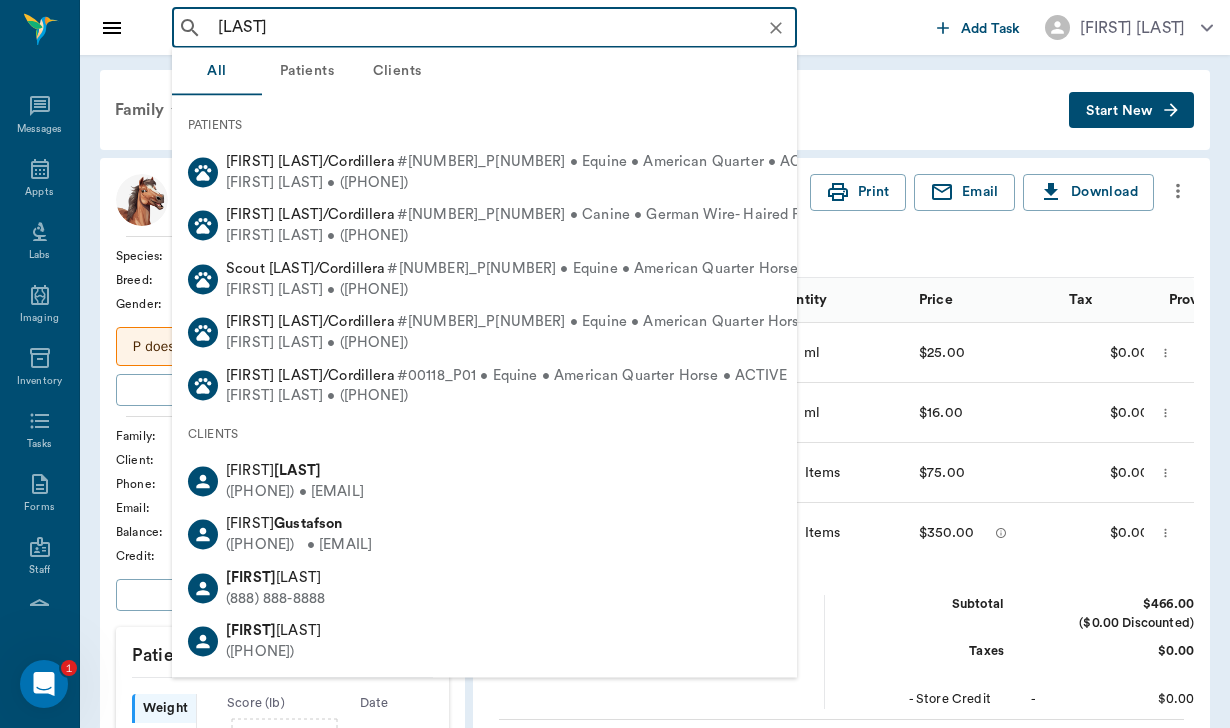 type on "[LAST]" 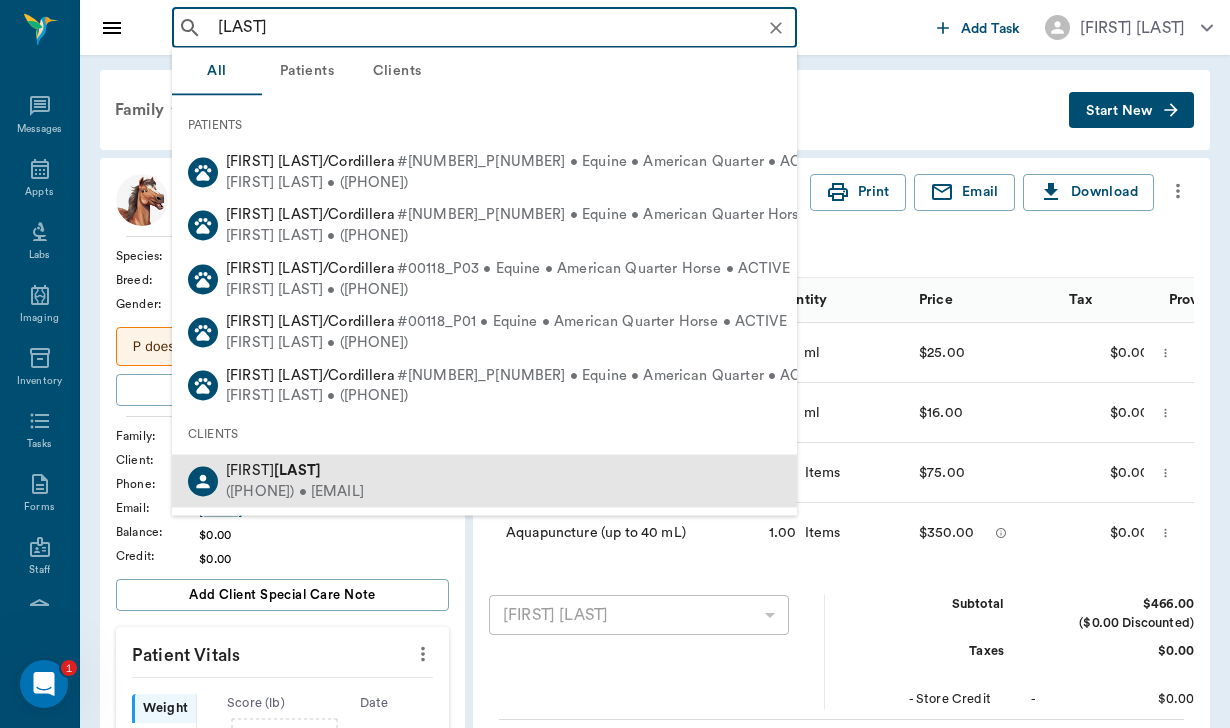 click on "([PHONE])   • [EMAIL]" at bounding box center [295, 491] 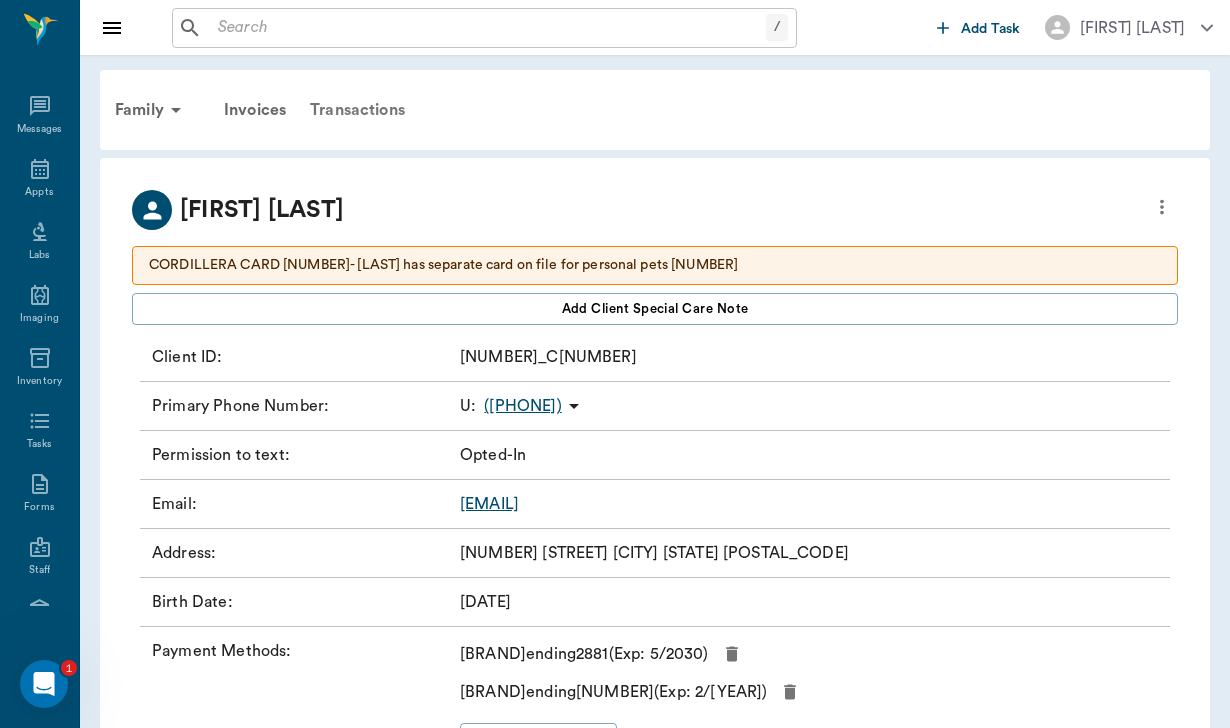 click on "Transactions" at bounding box center [357, 110] 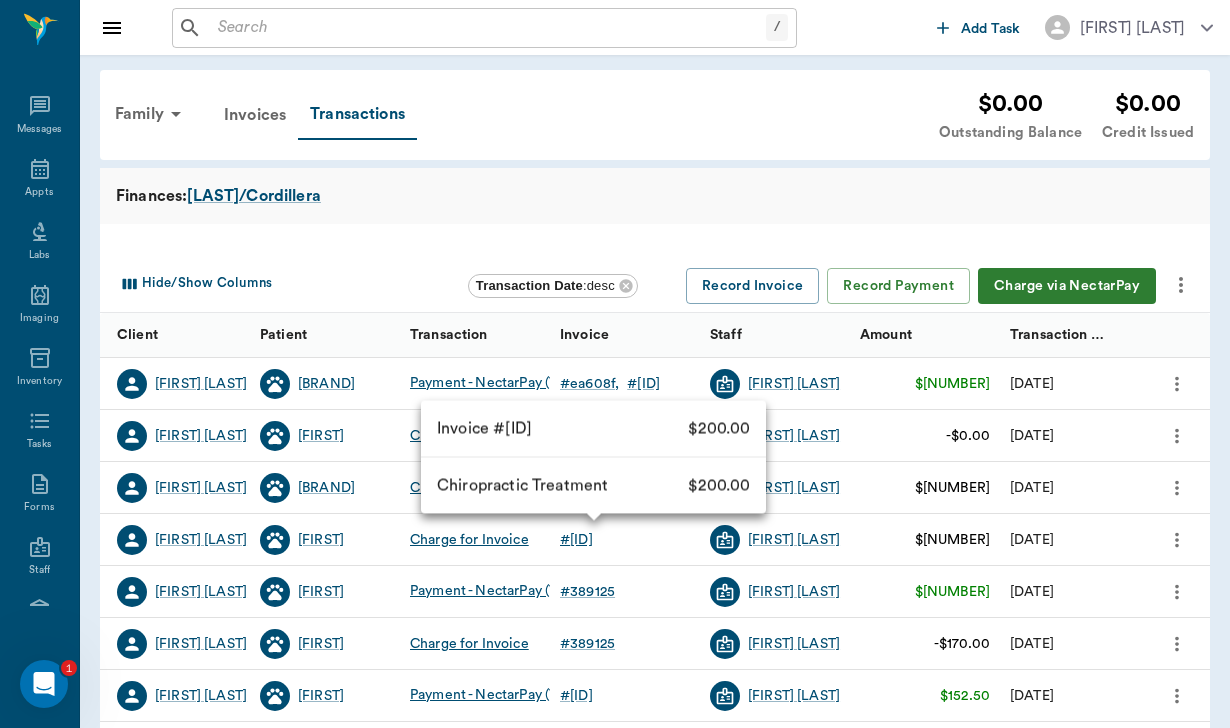 click on "# [ID]" at bounding box center (576, 540) 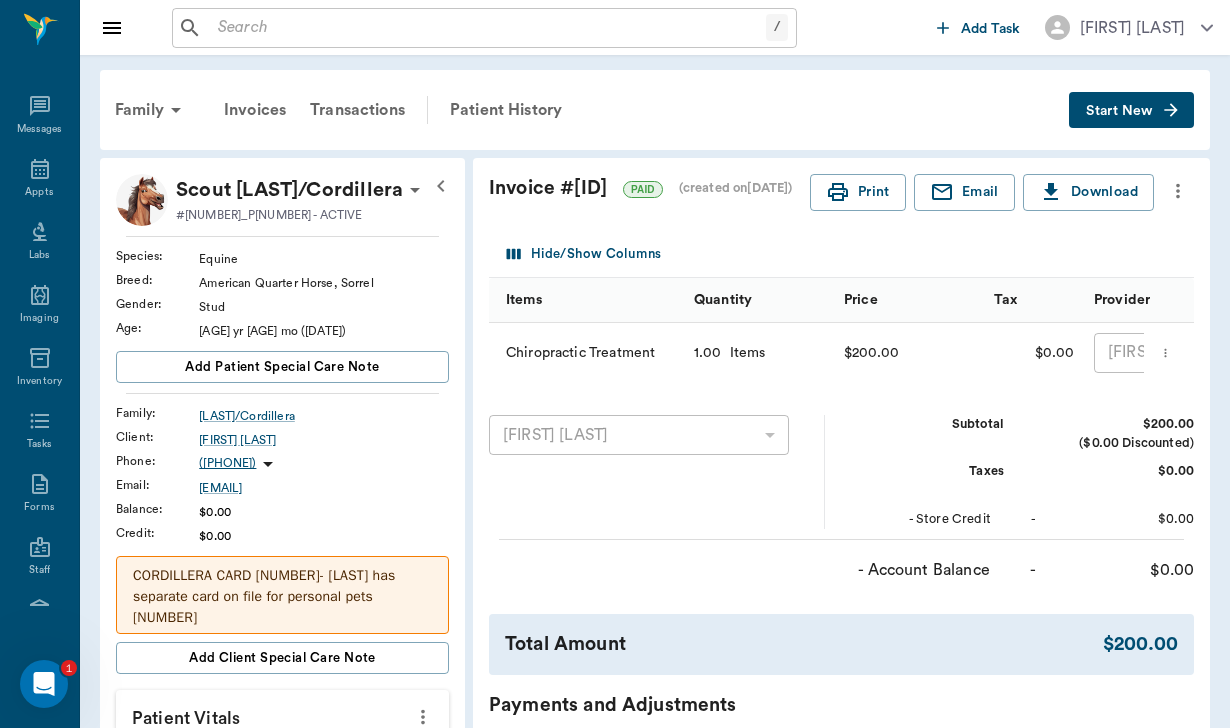 scroll, scrollTop: 0, scrollLeft: 0, axis: both 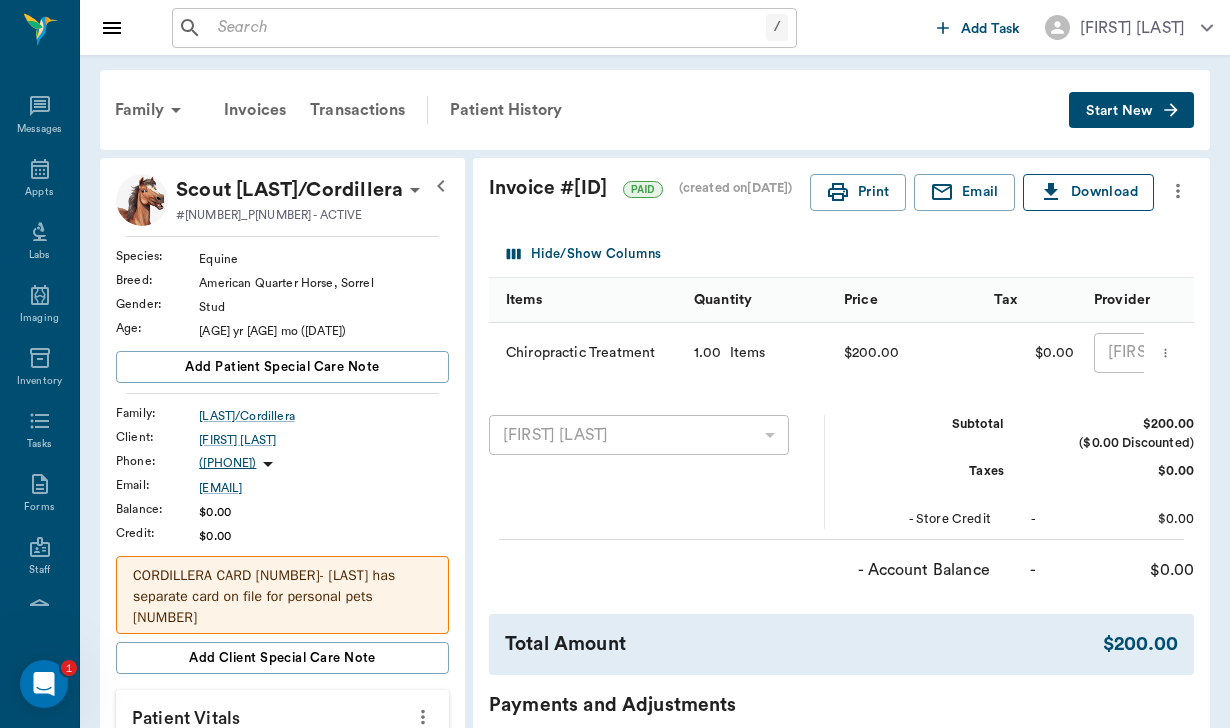 click on "Download" at bounding box center [1088, 192] 